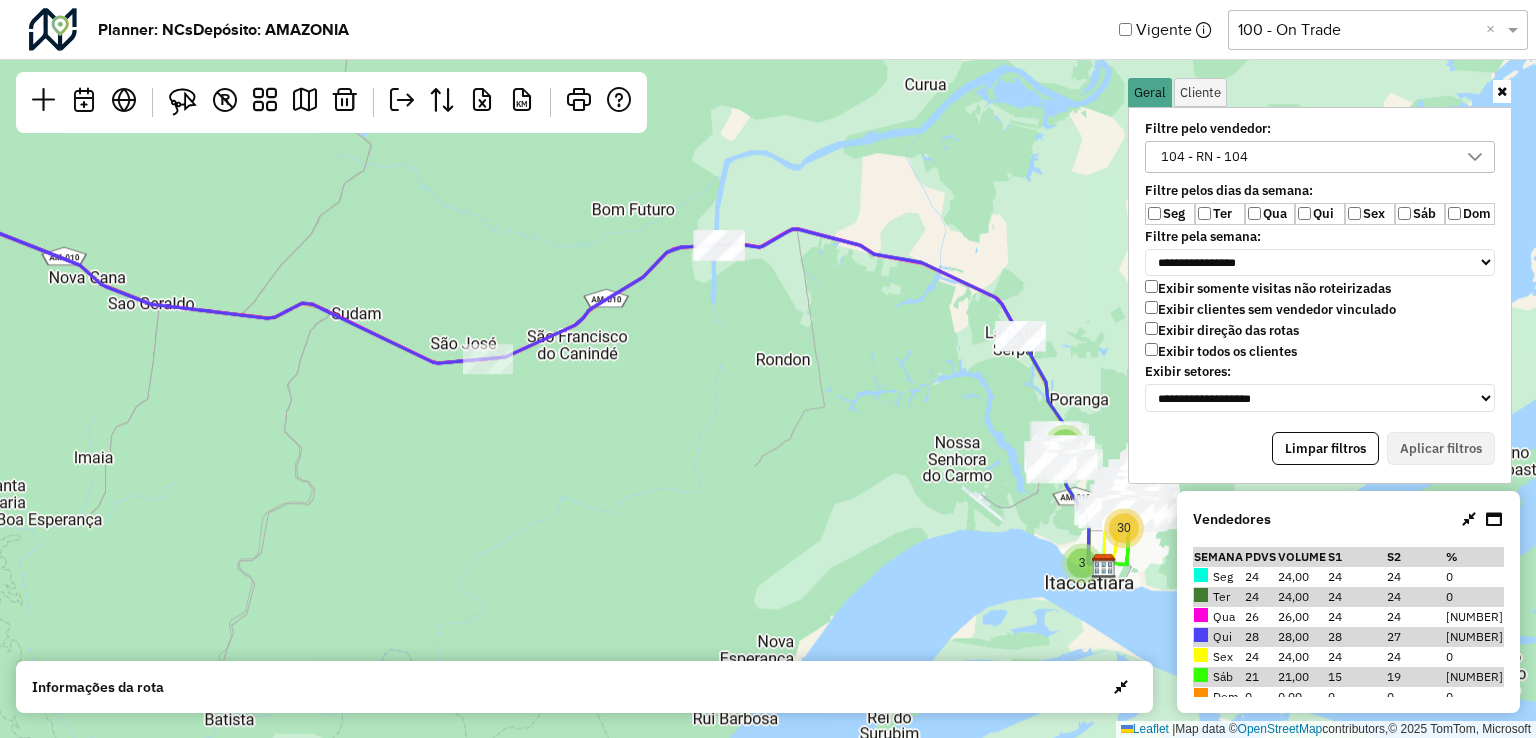 scroll, scrollTop: 0, scrollLeft: 0, axis: both 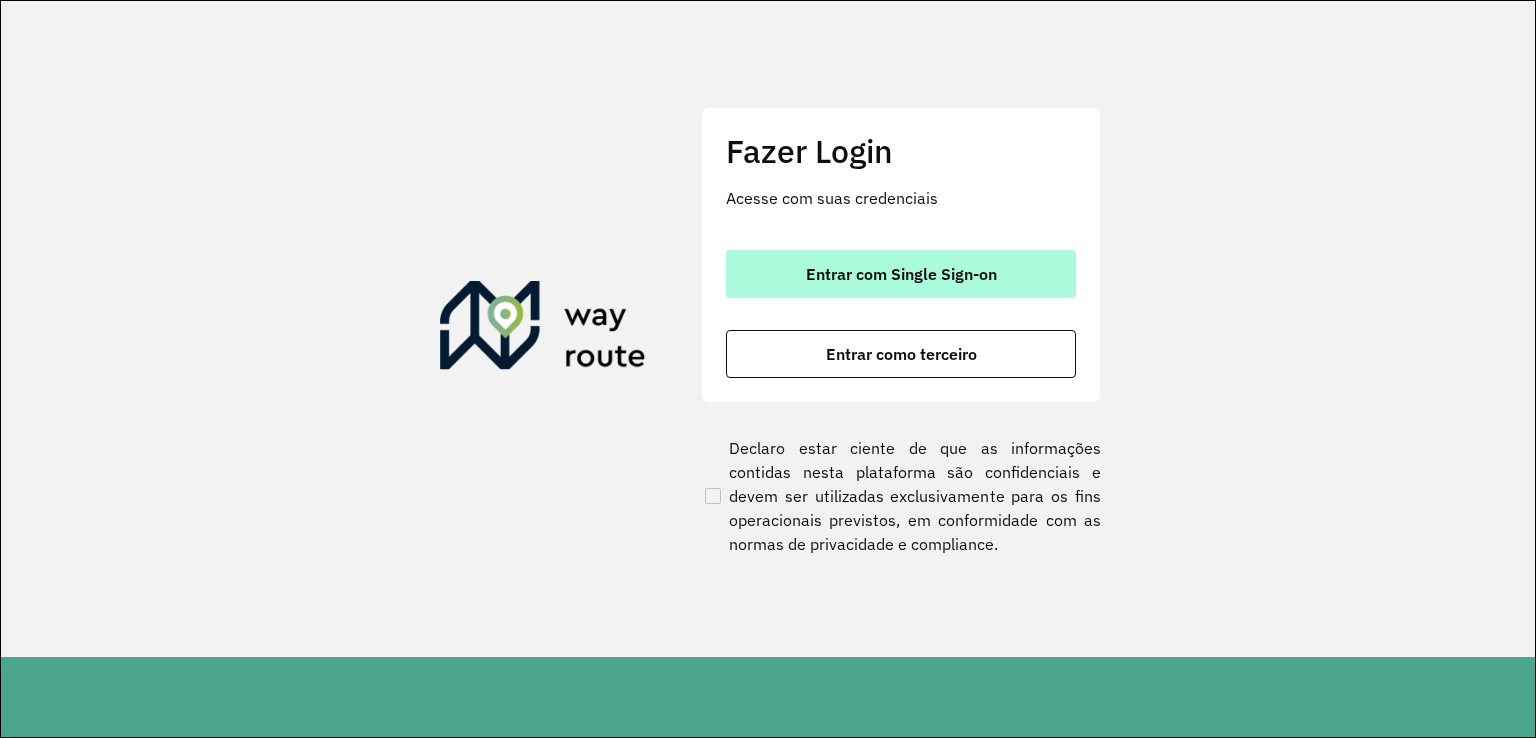 click on "Entrar com Single Sign-on" at bounding box center (901, 274) 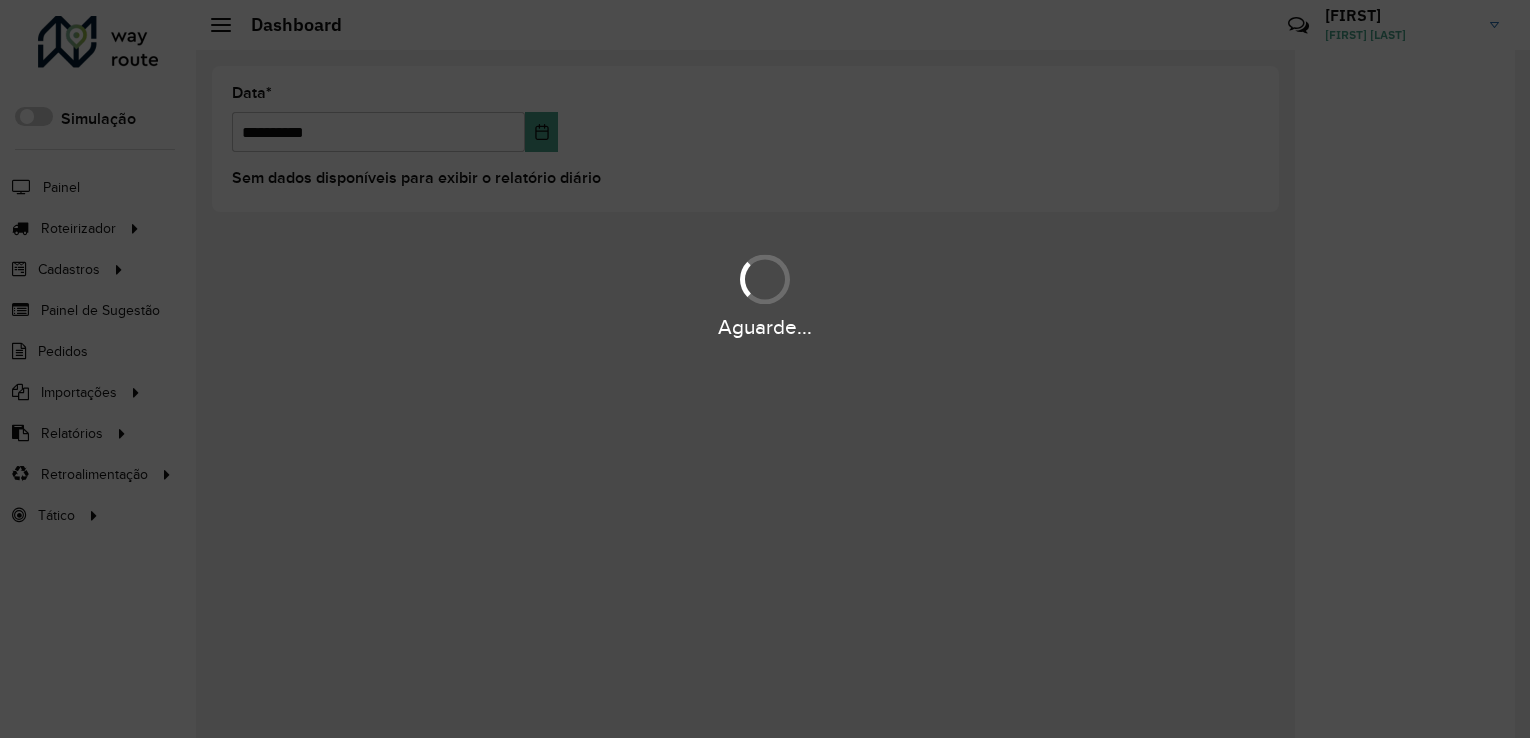 scroll, scrollTop: 0, scrollLeft: 0, axis: both 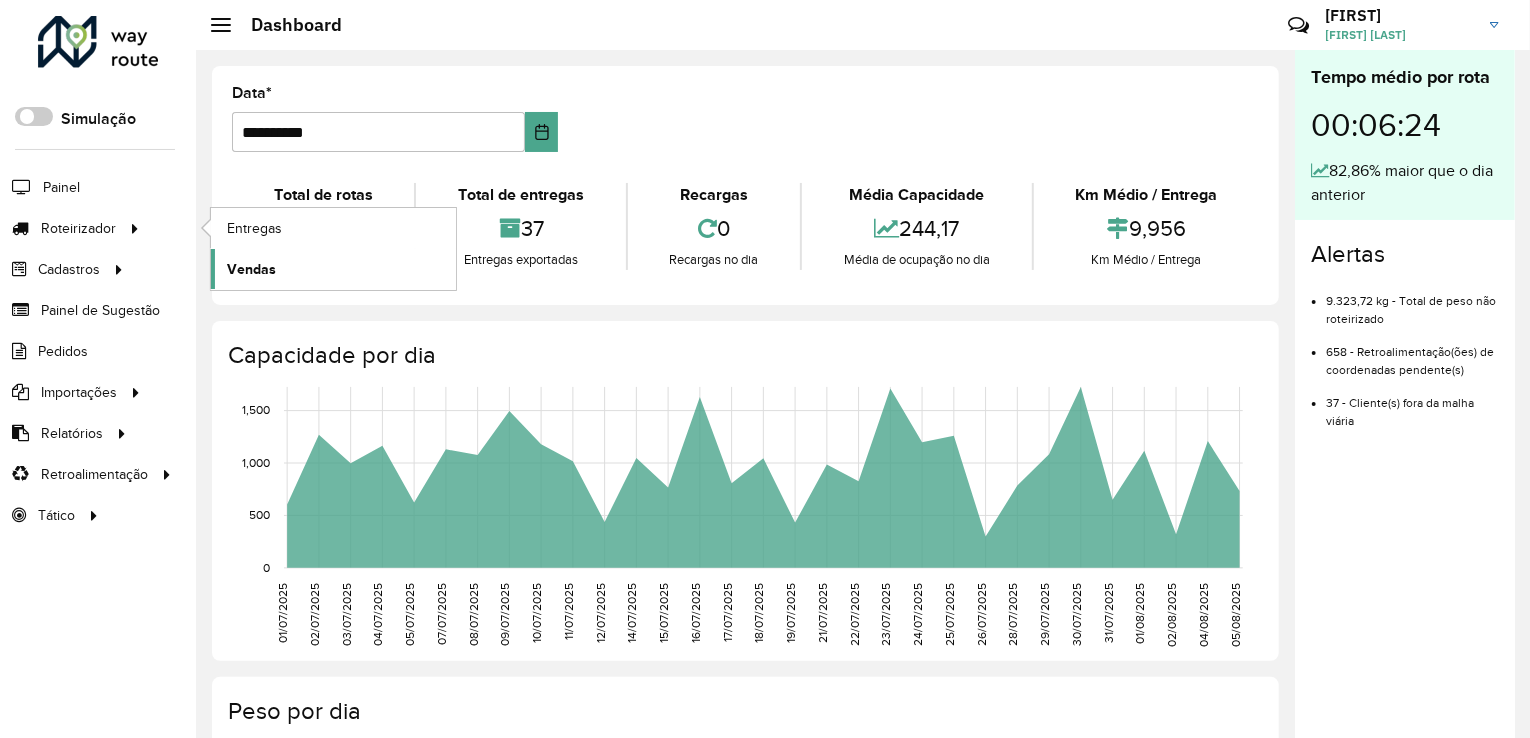 click on "Vendas" 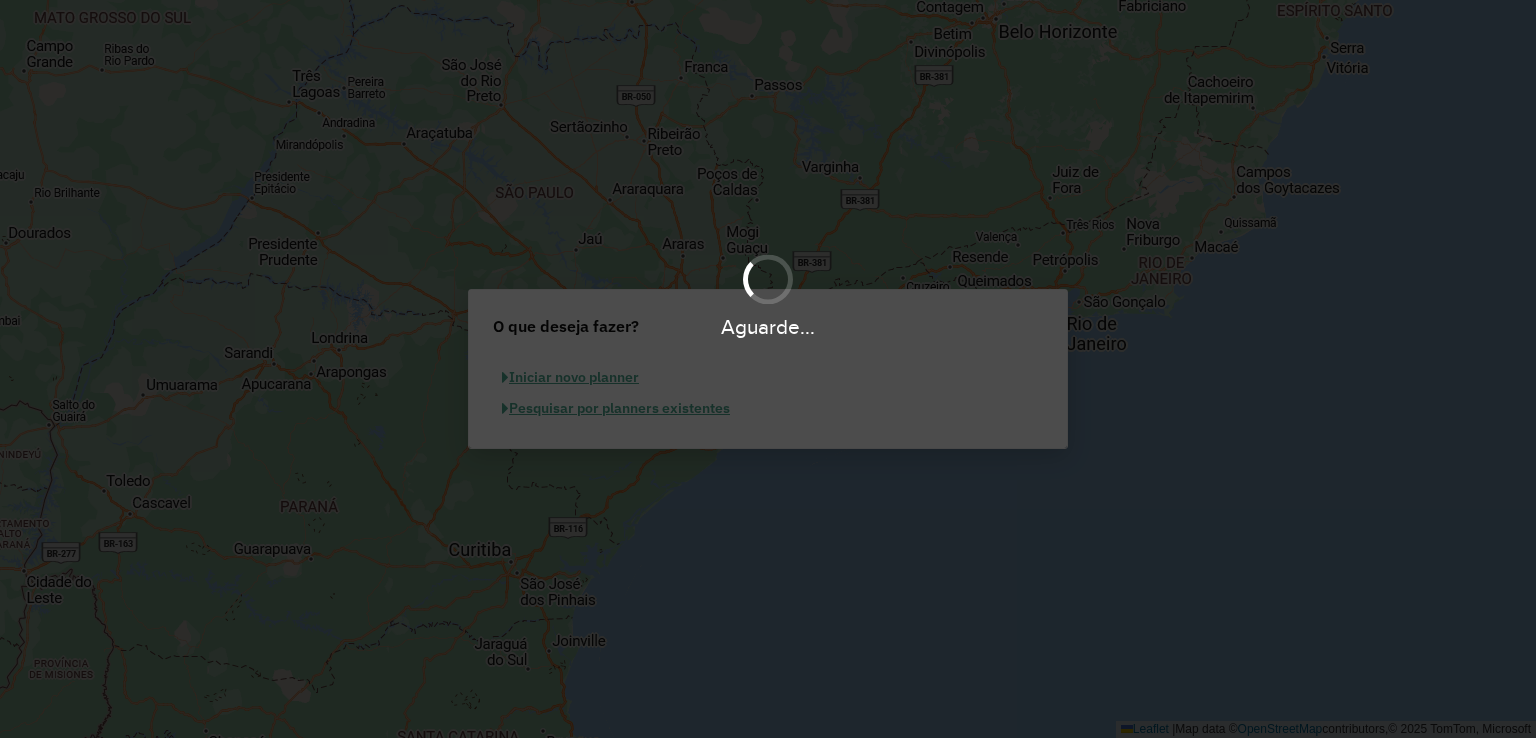 scroll, scrollTop: 0, scrollLeft: 0, axis: both 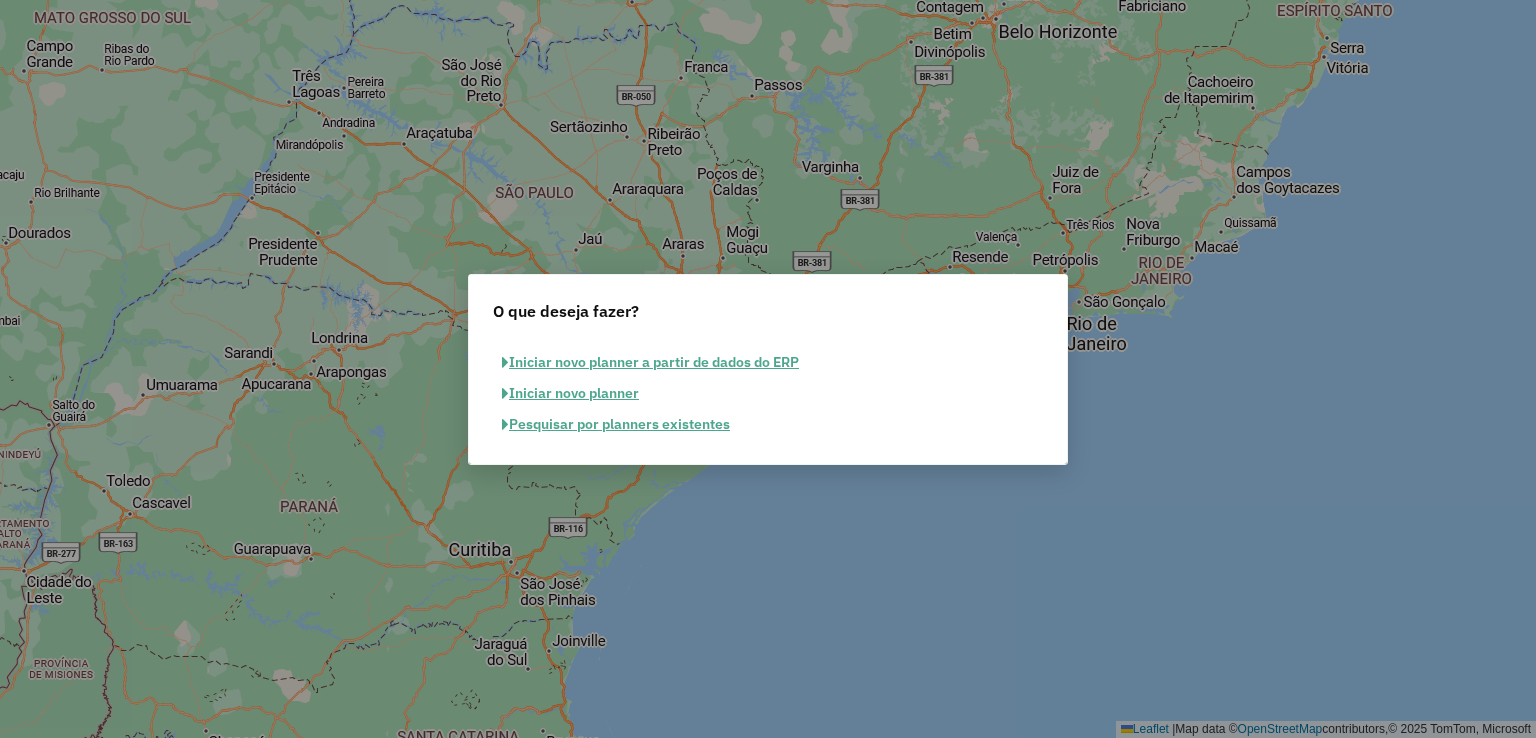 click on "Pesquisar por planners existentes" 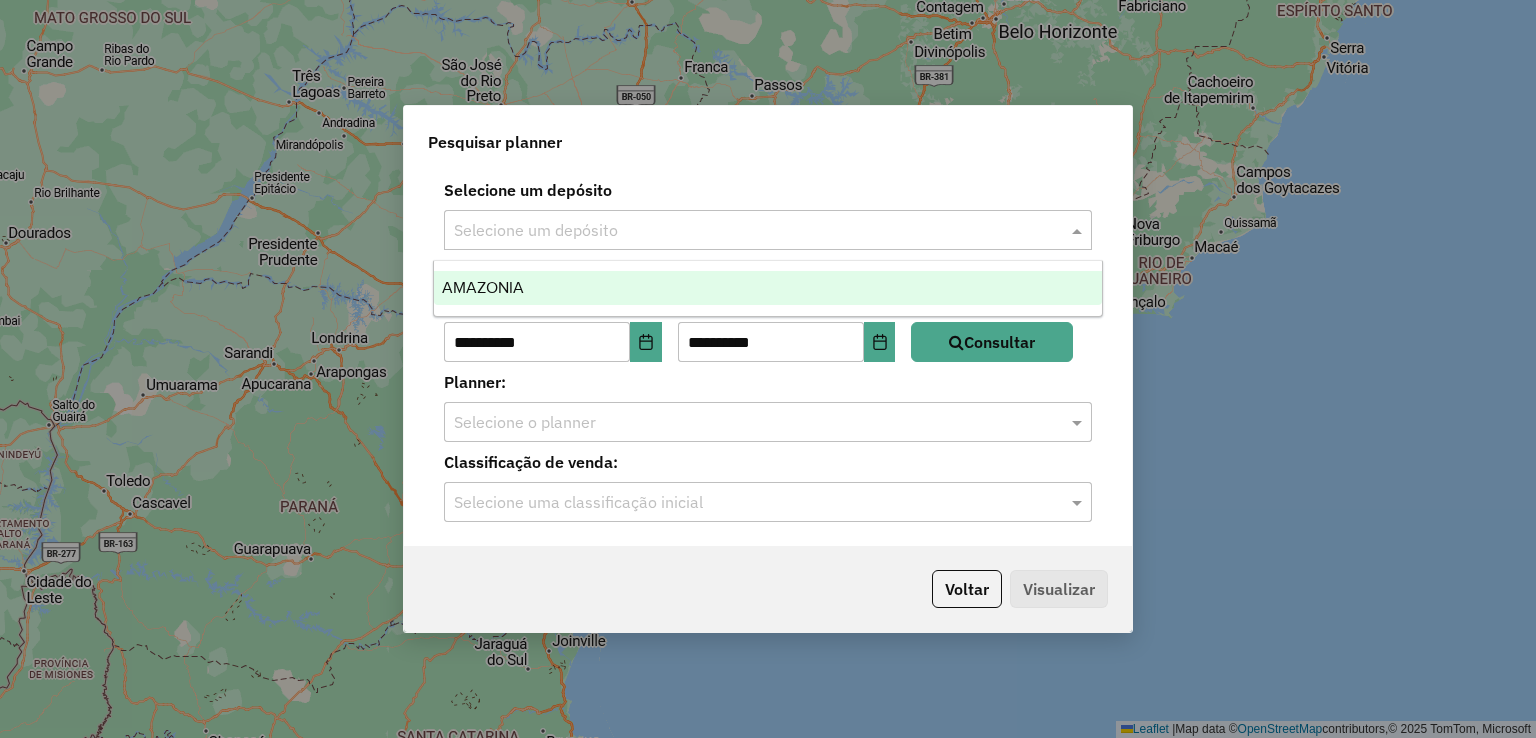 drag, startPoint x: 525, startPoint y: 232, endPoint x: 532, endPoint y: 251, distance: 20.248457 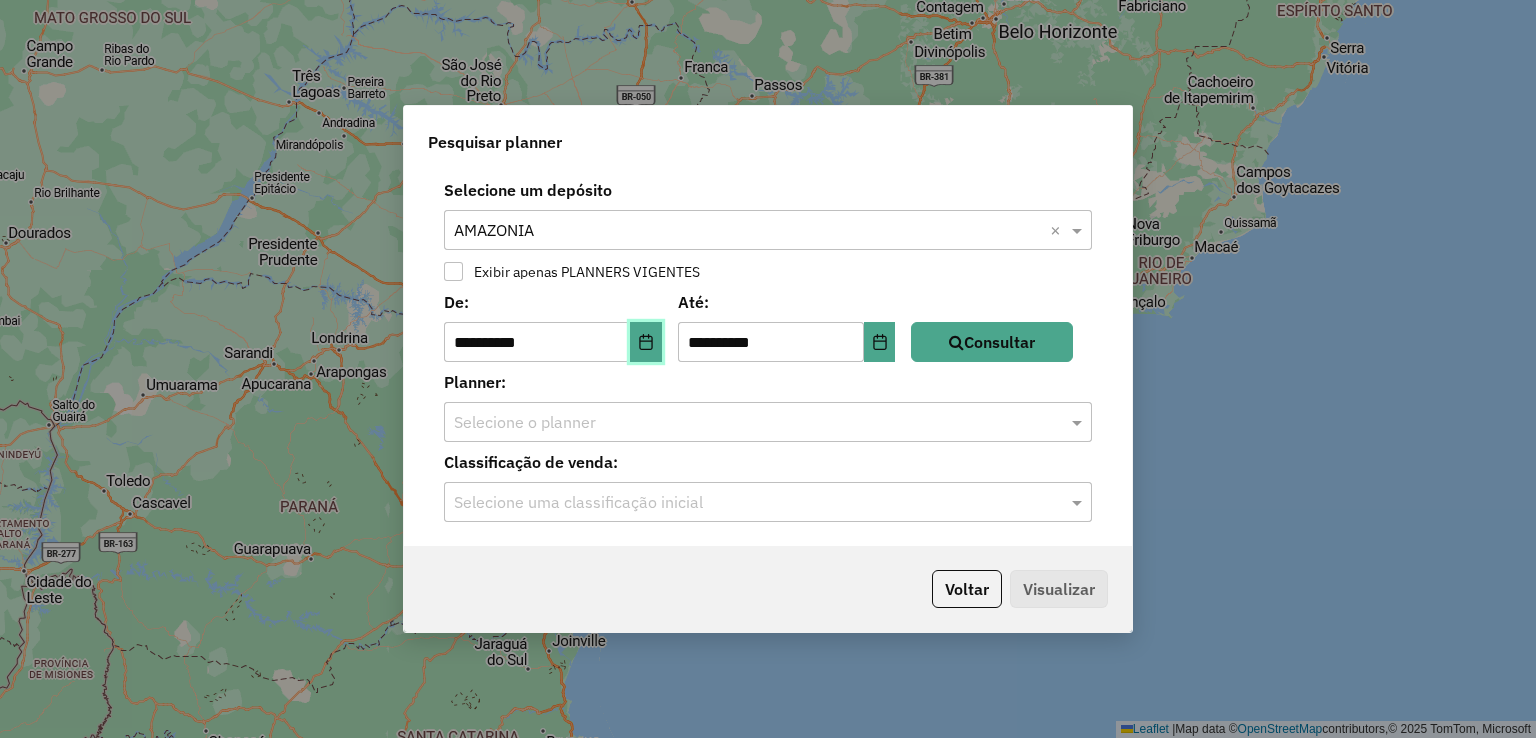 click 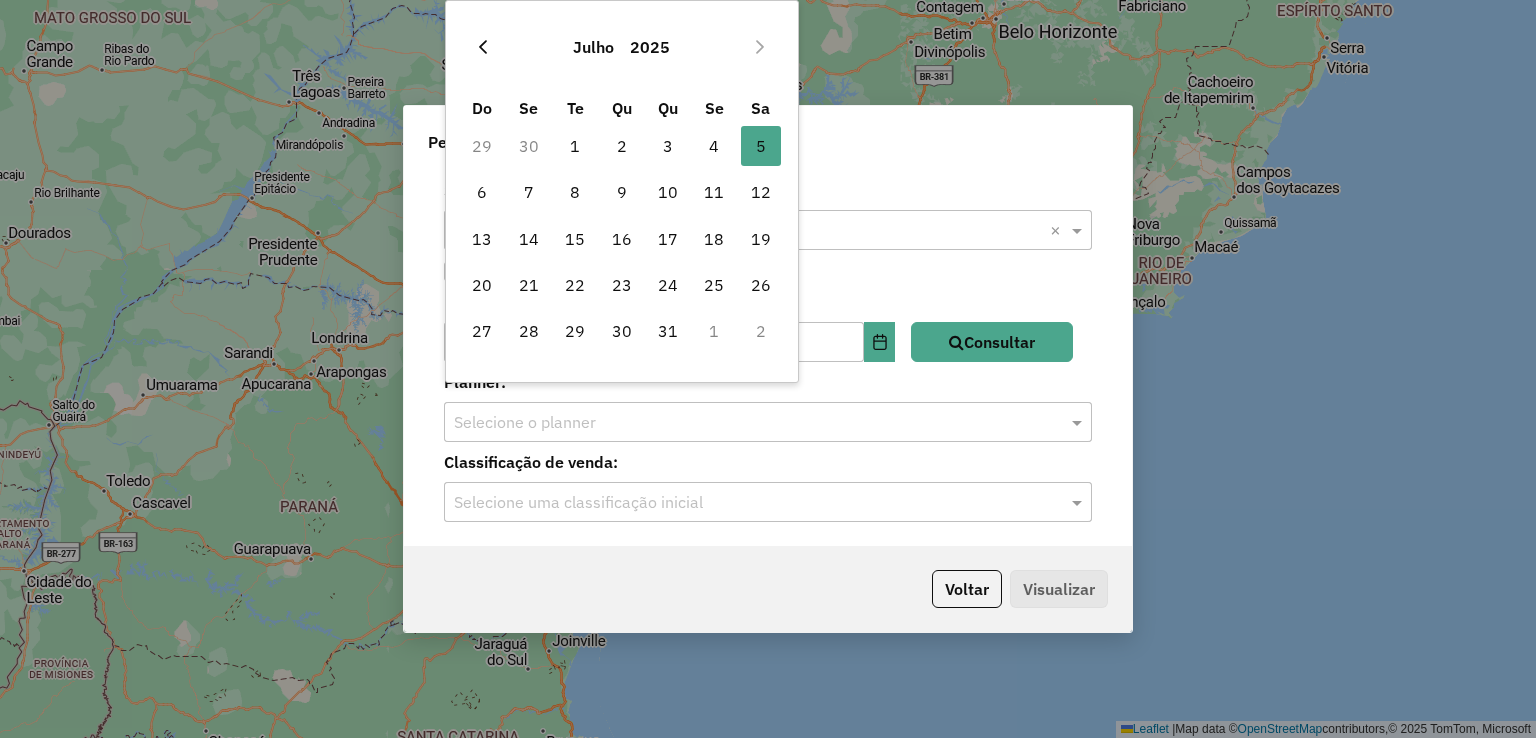 click 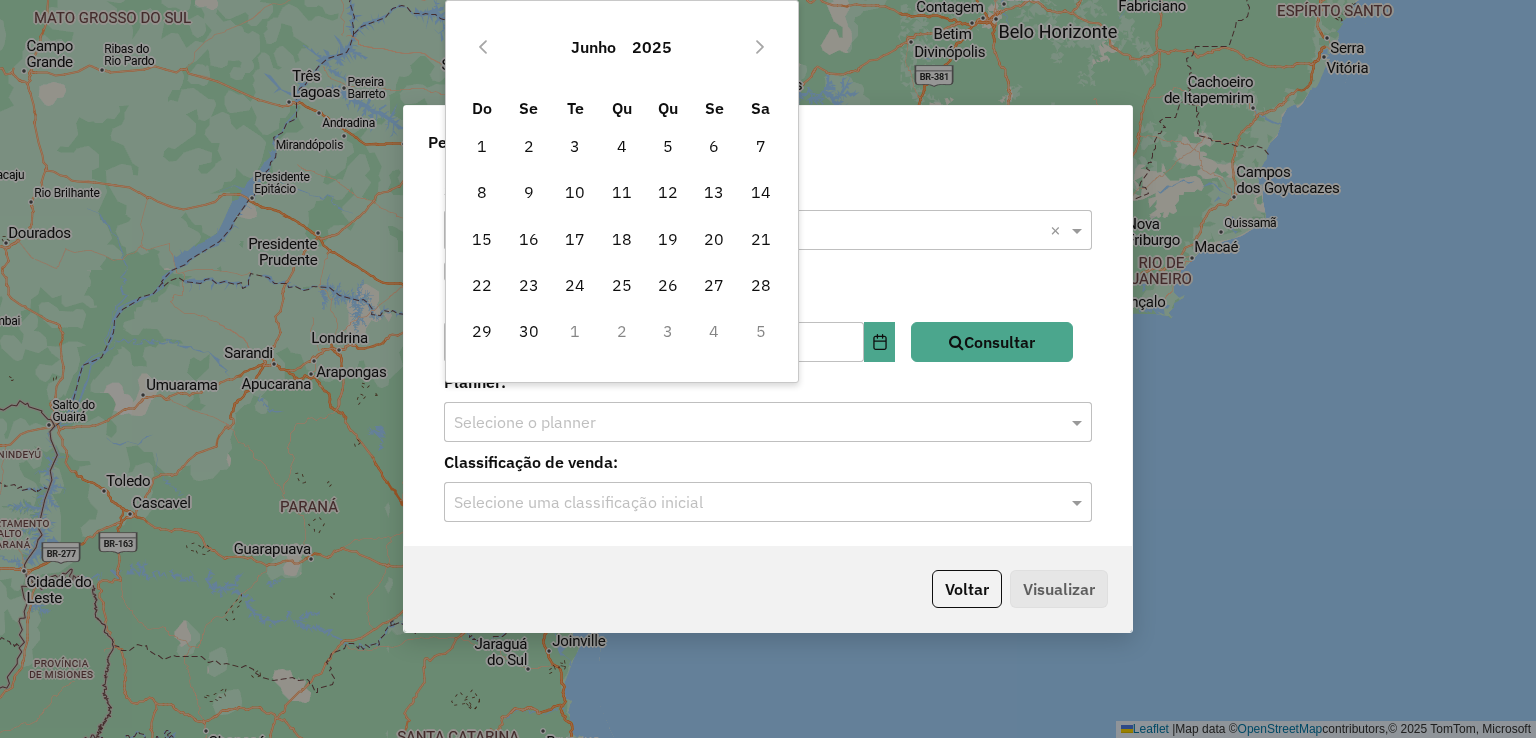 click 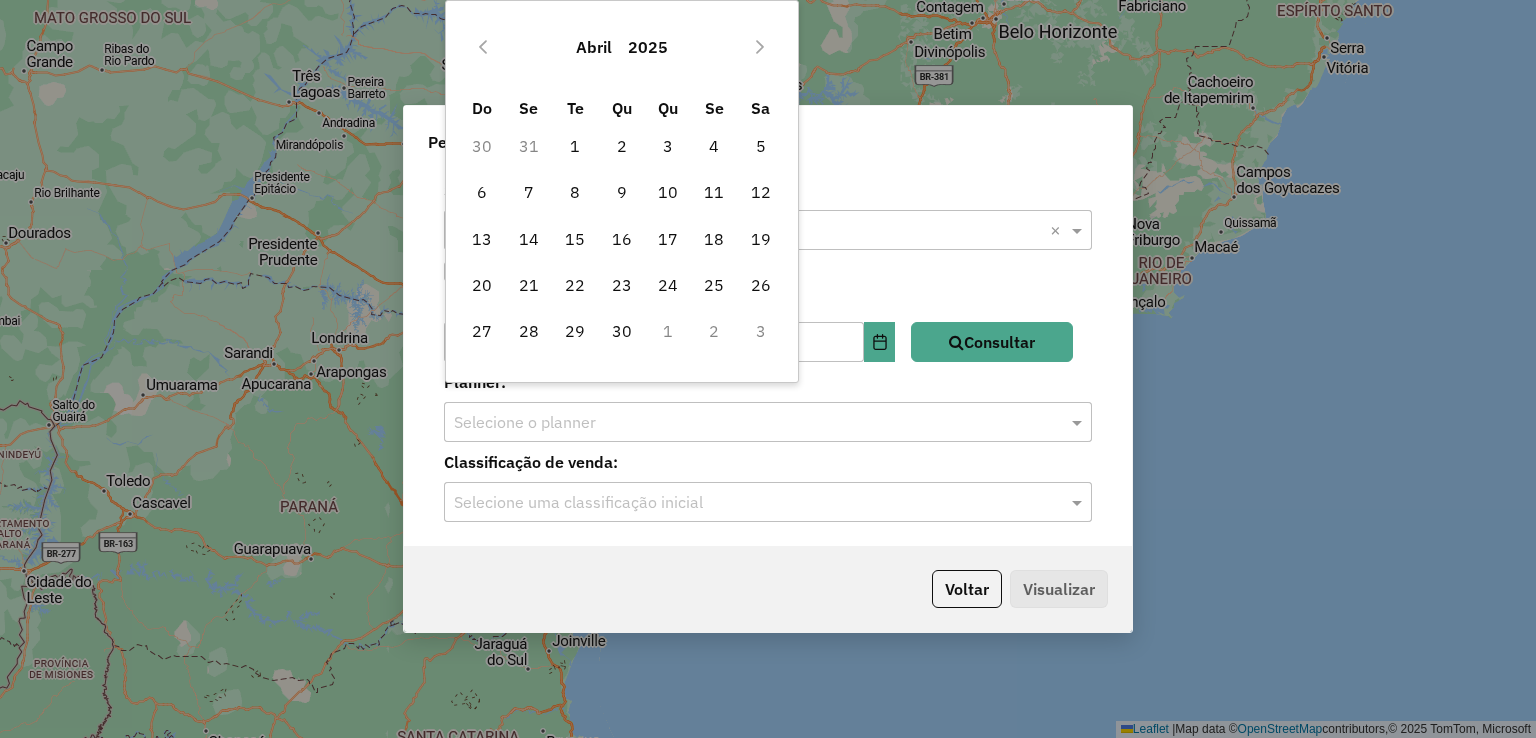 click 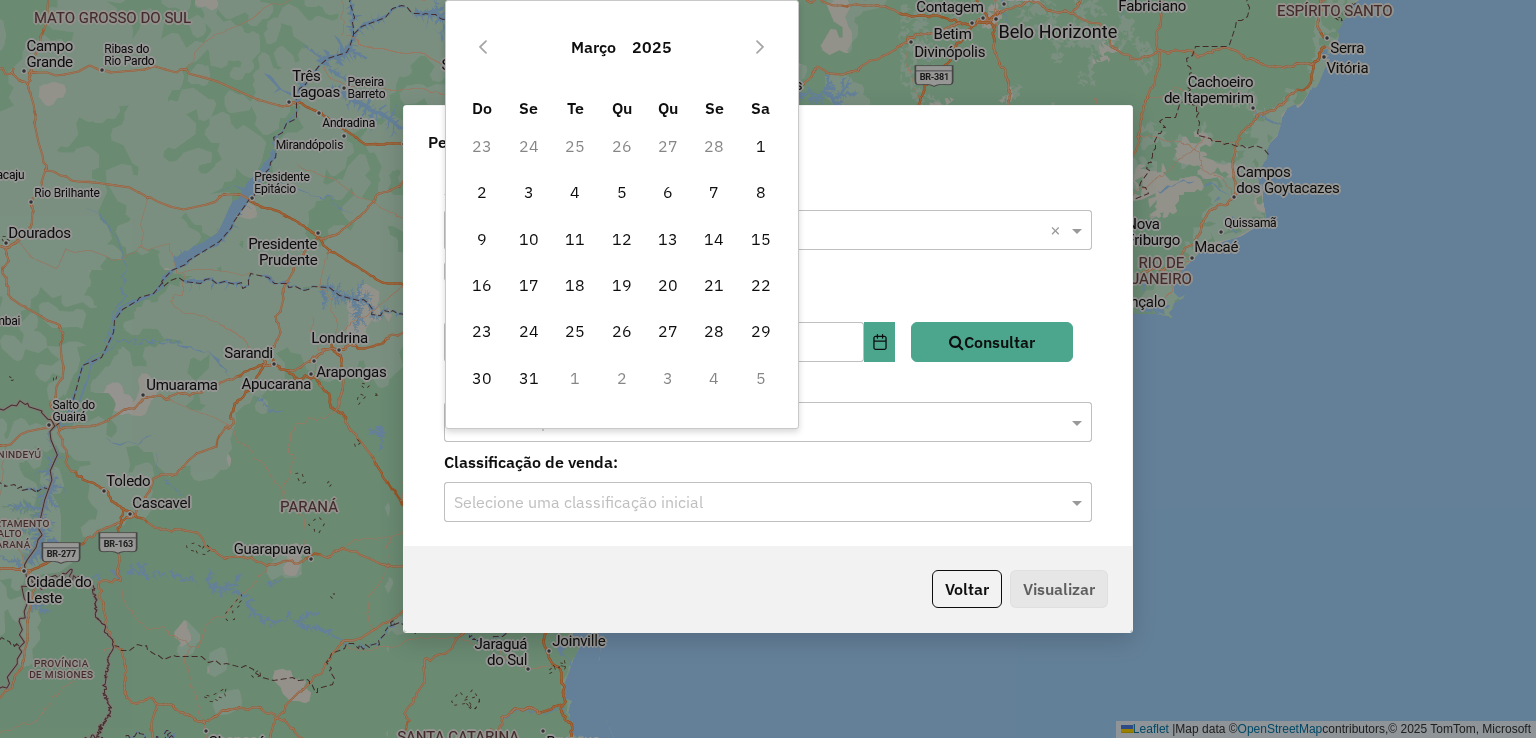 click 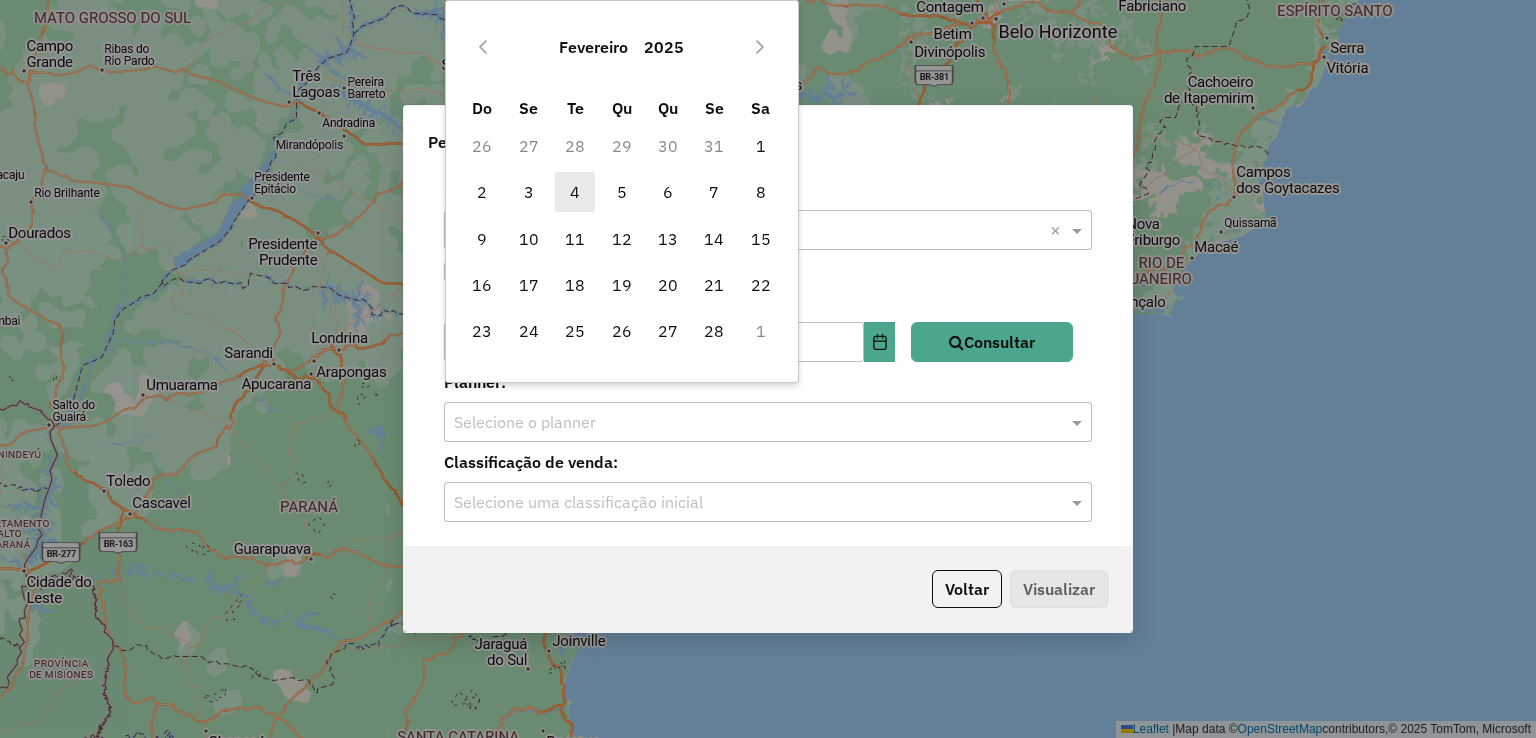 click on "4" at bounding box center (575, 192) 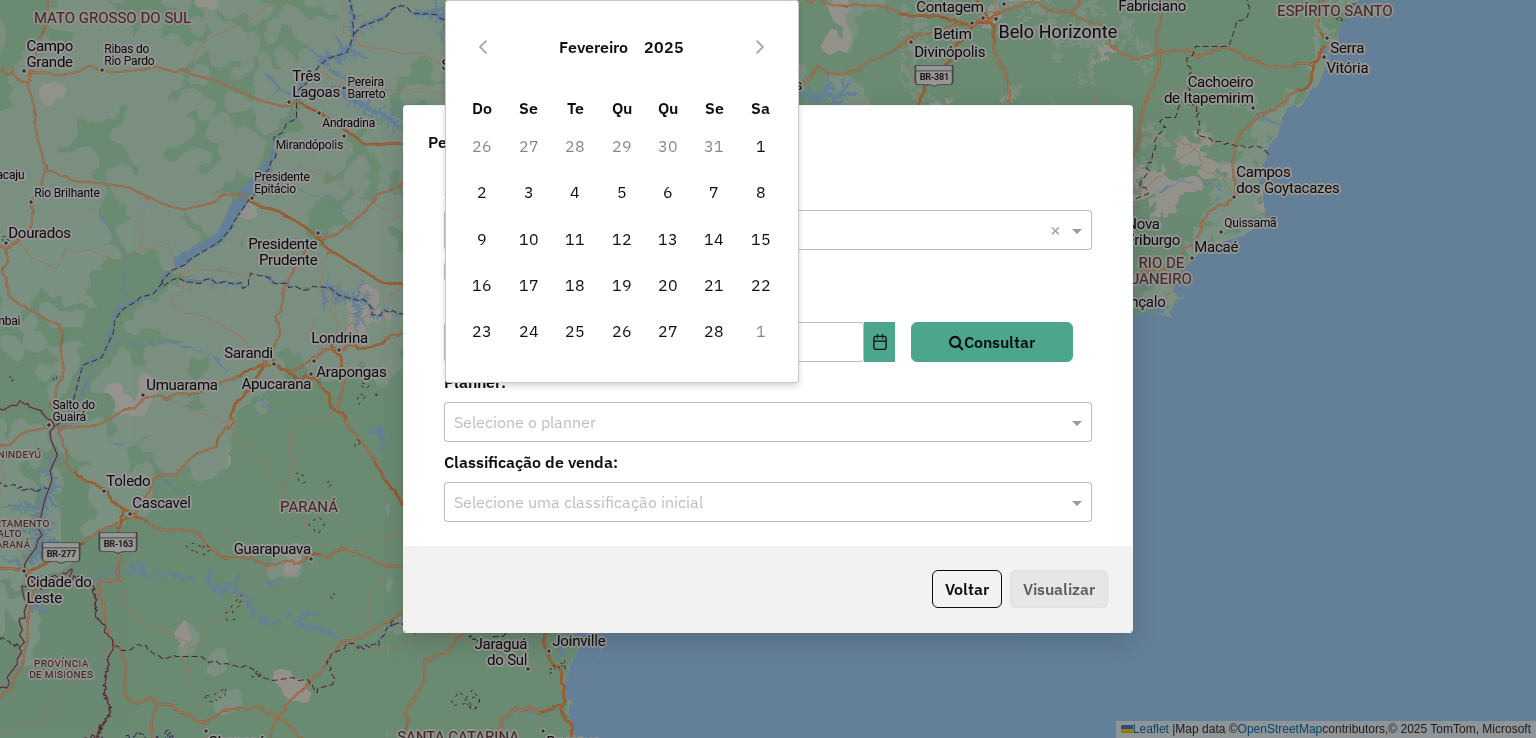 type on "**********" 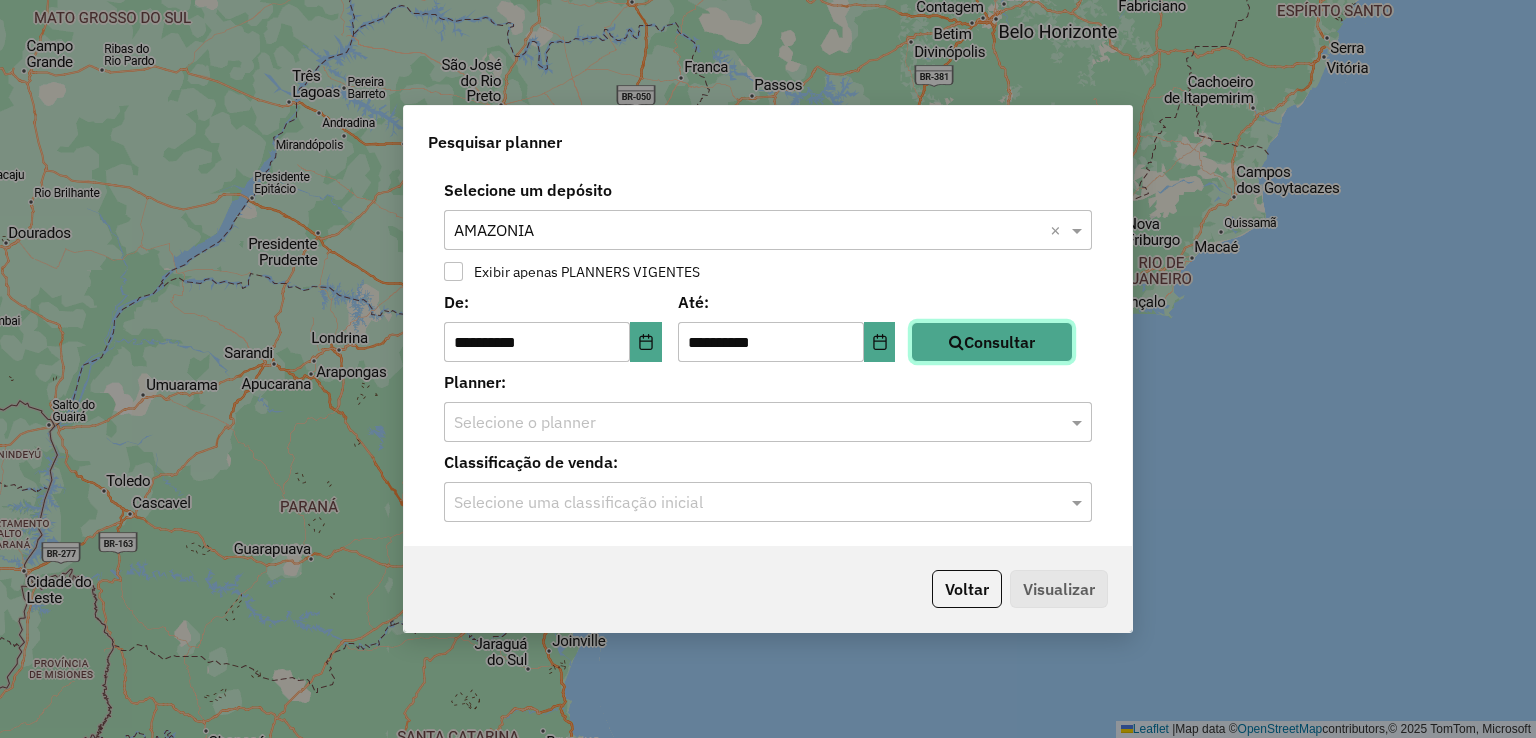 click on "Consultar" 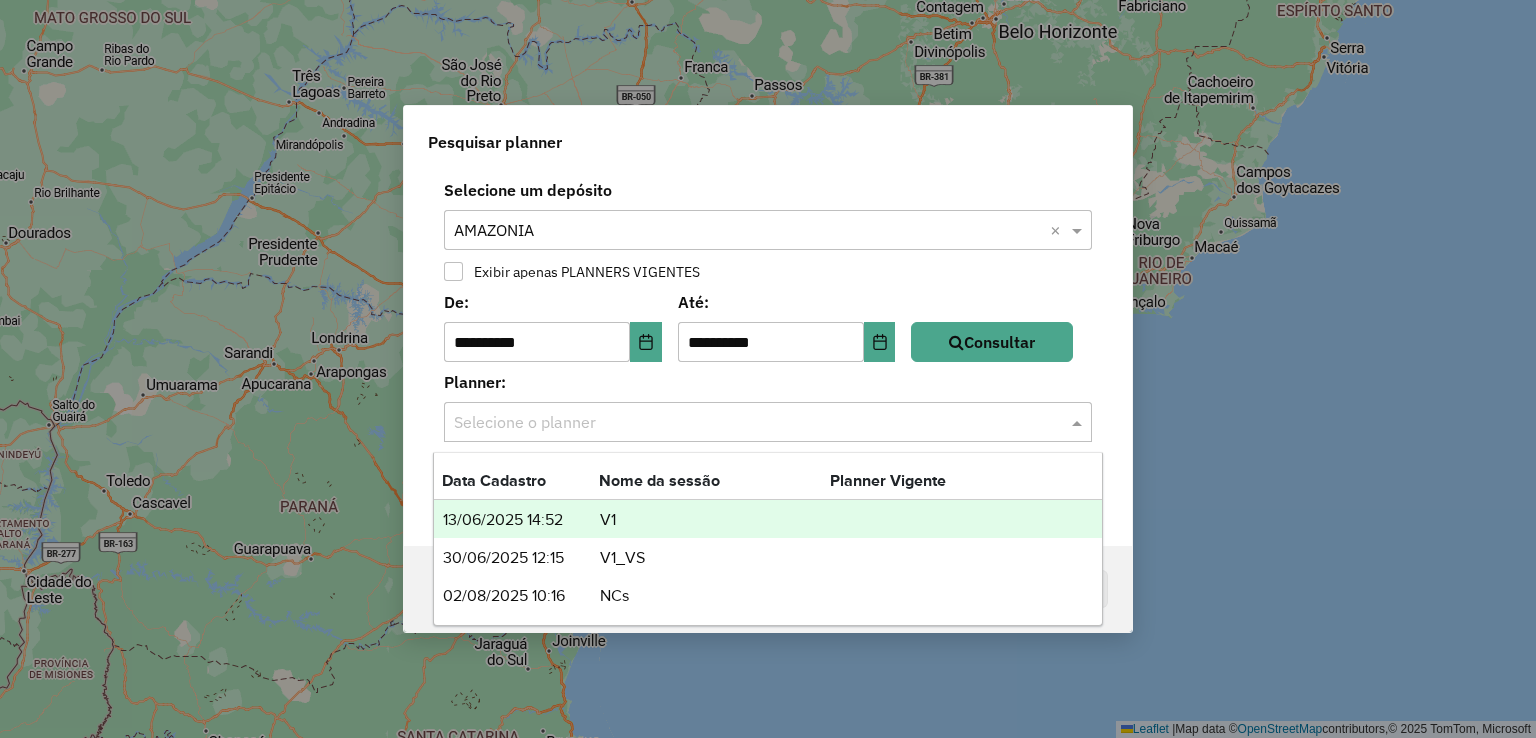 click 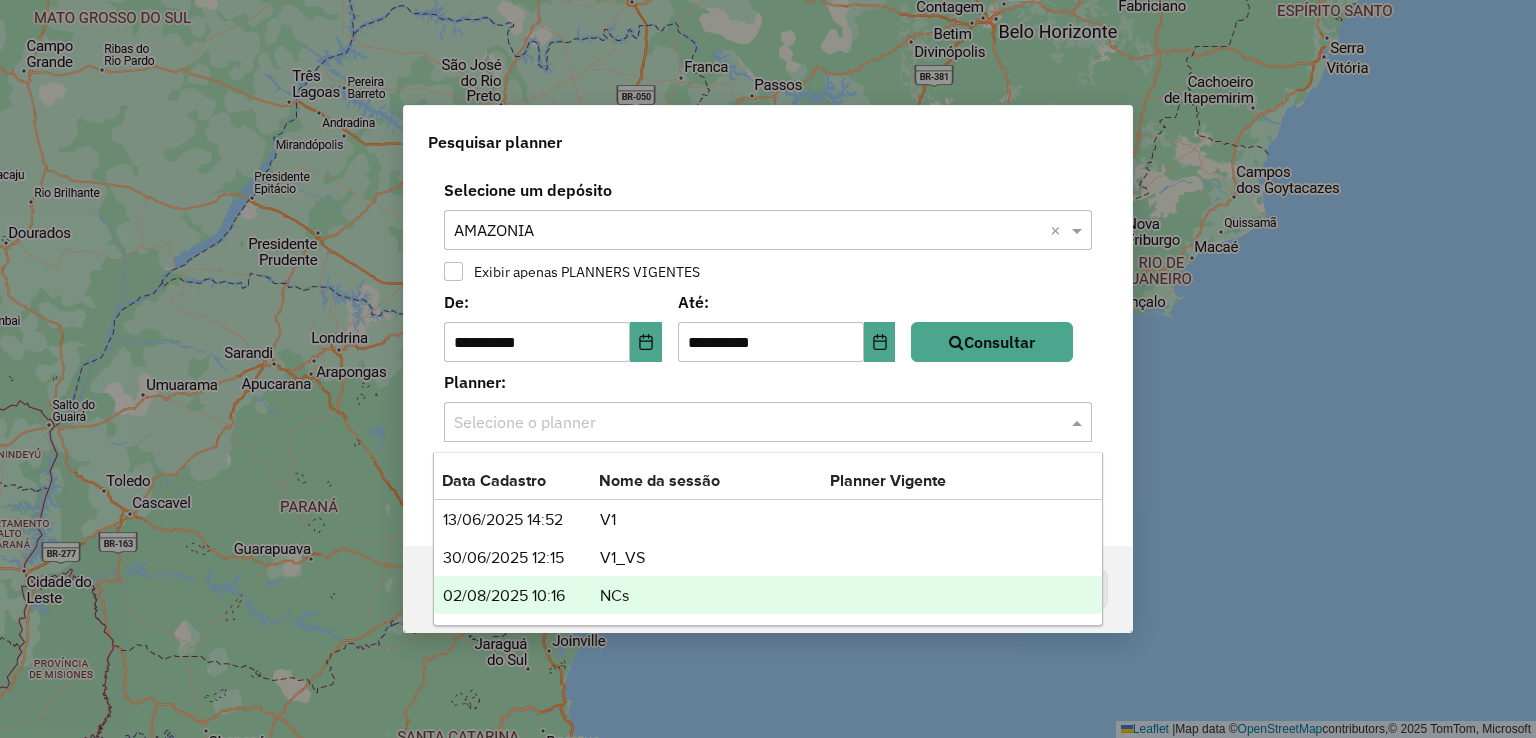 click on "NCs" at bounding box center (714, 596) 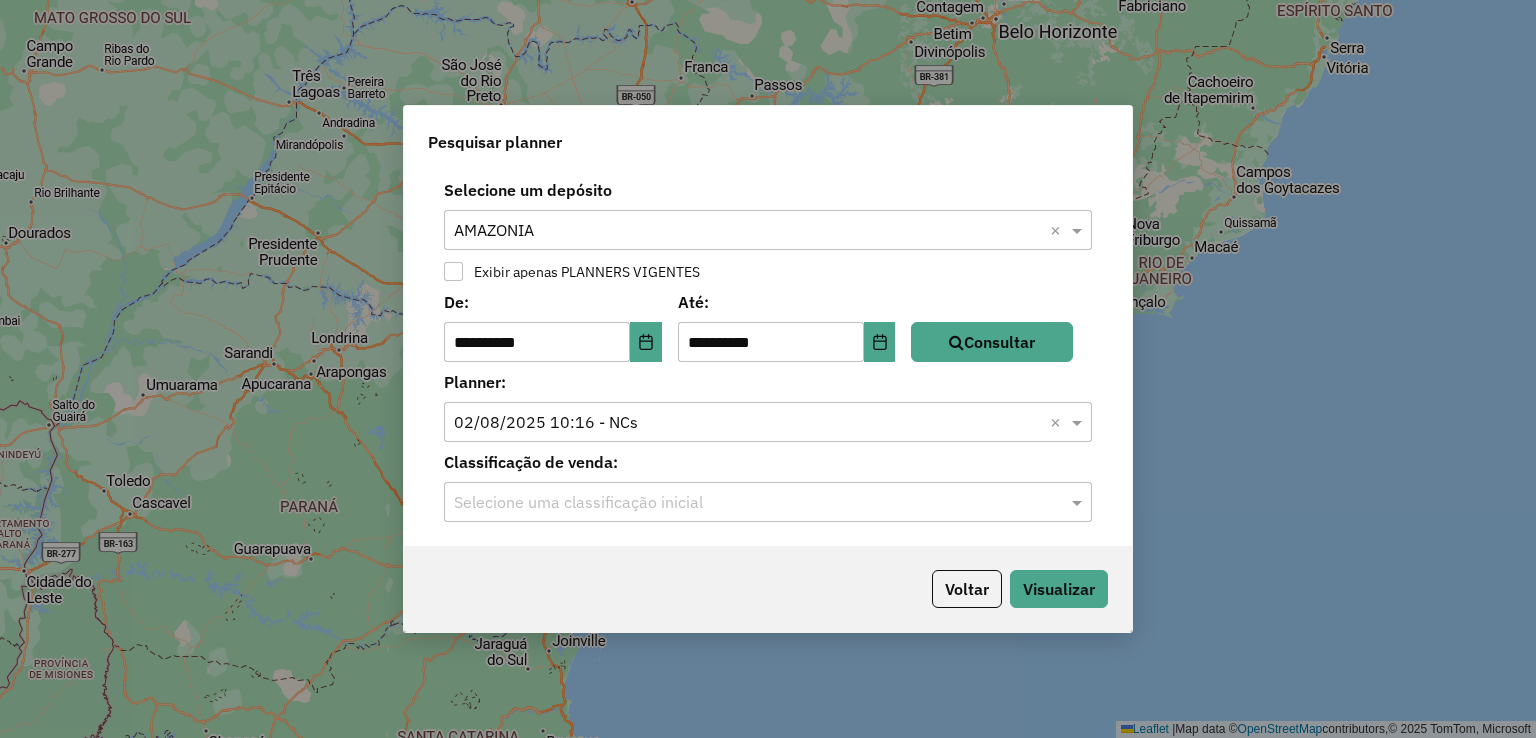 click 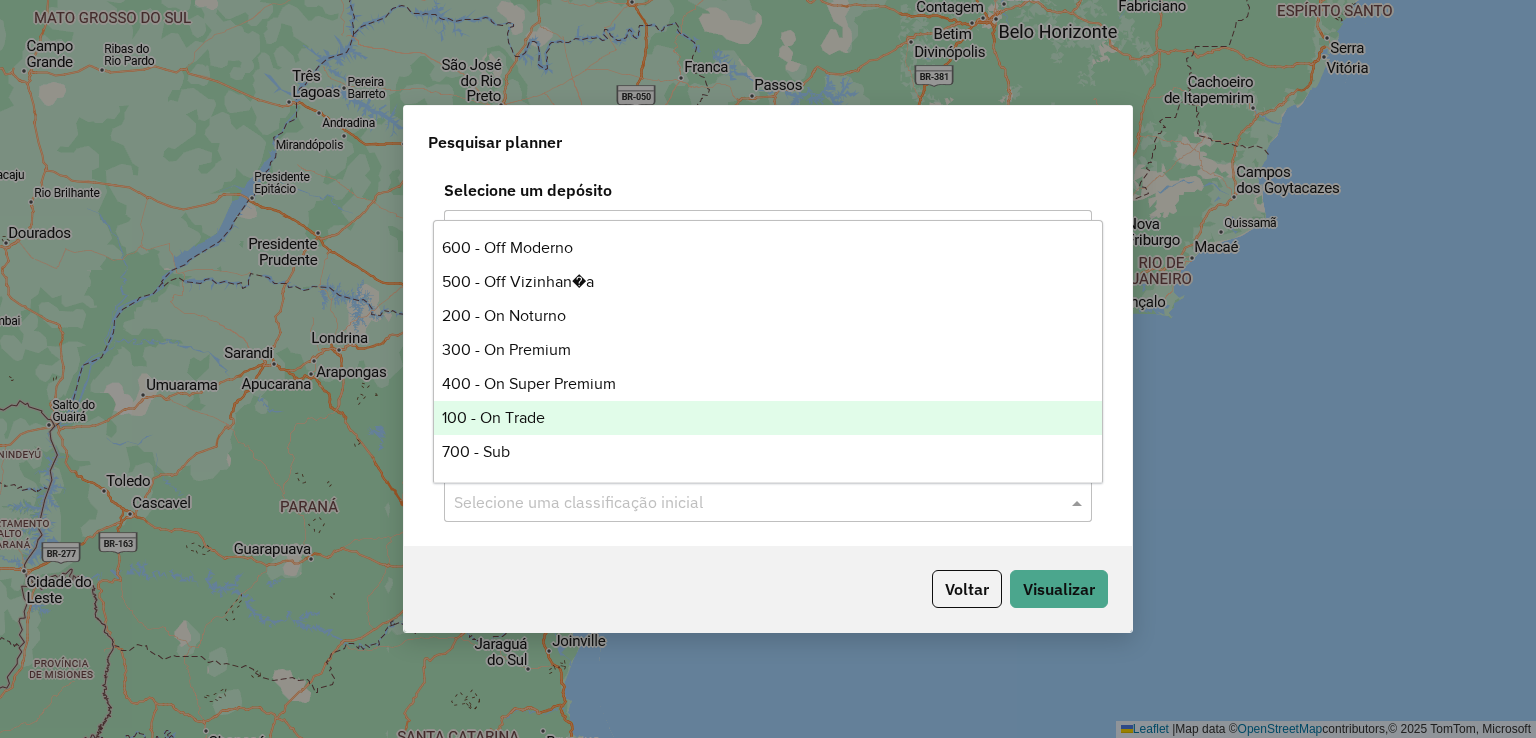 click on "100 - On Trade" at bounding box center [768, 418] 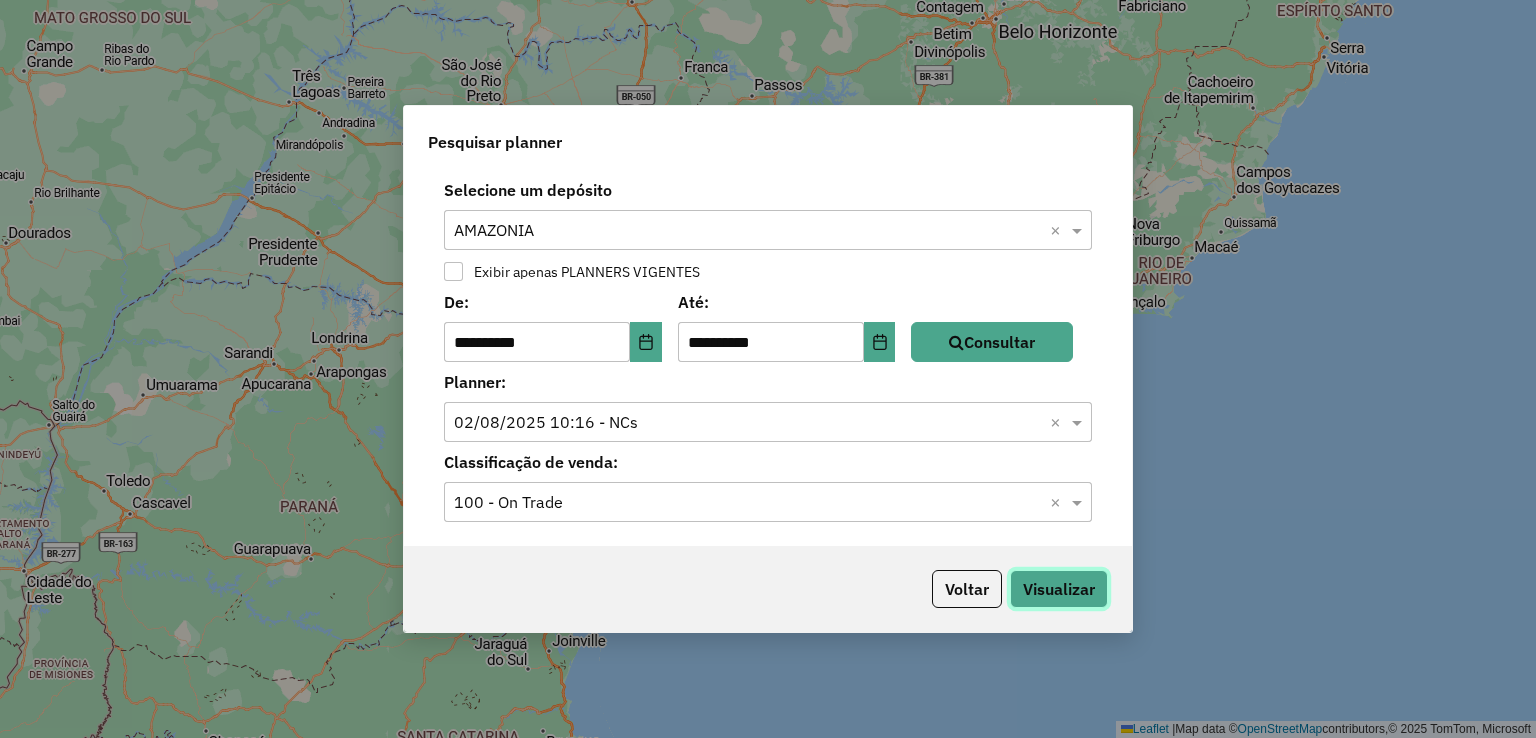 click on "Visualizar" 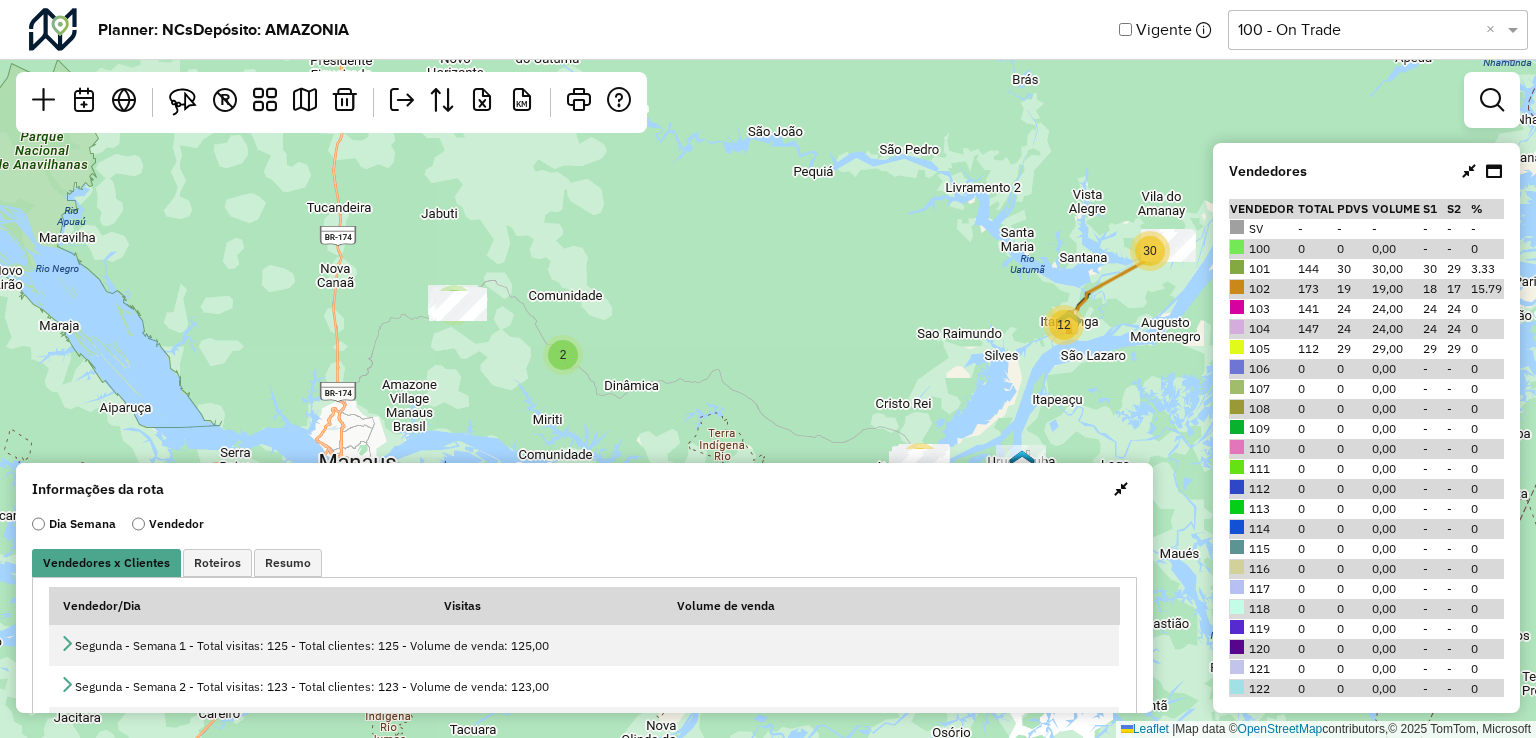 drag, startPoint x: 1111, startPoint y: 487, endPoint x: 1134, endPoint y: 485, distance: 23.086792 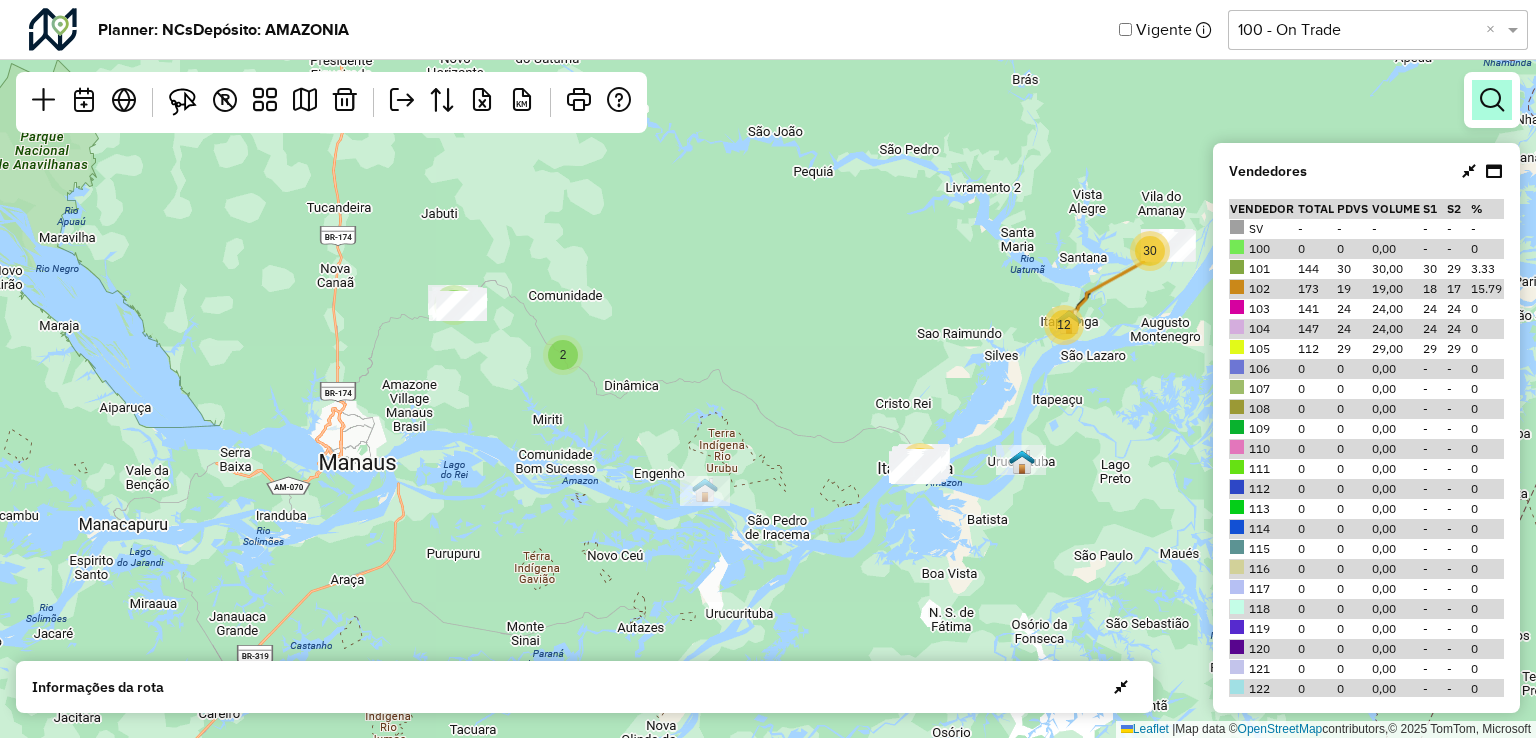 click at bounding box center (1492, 100) 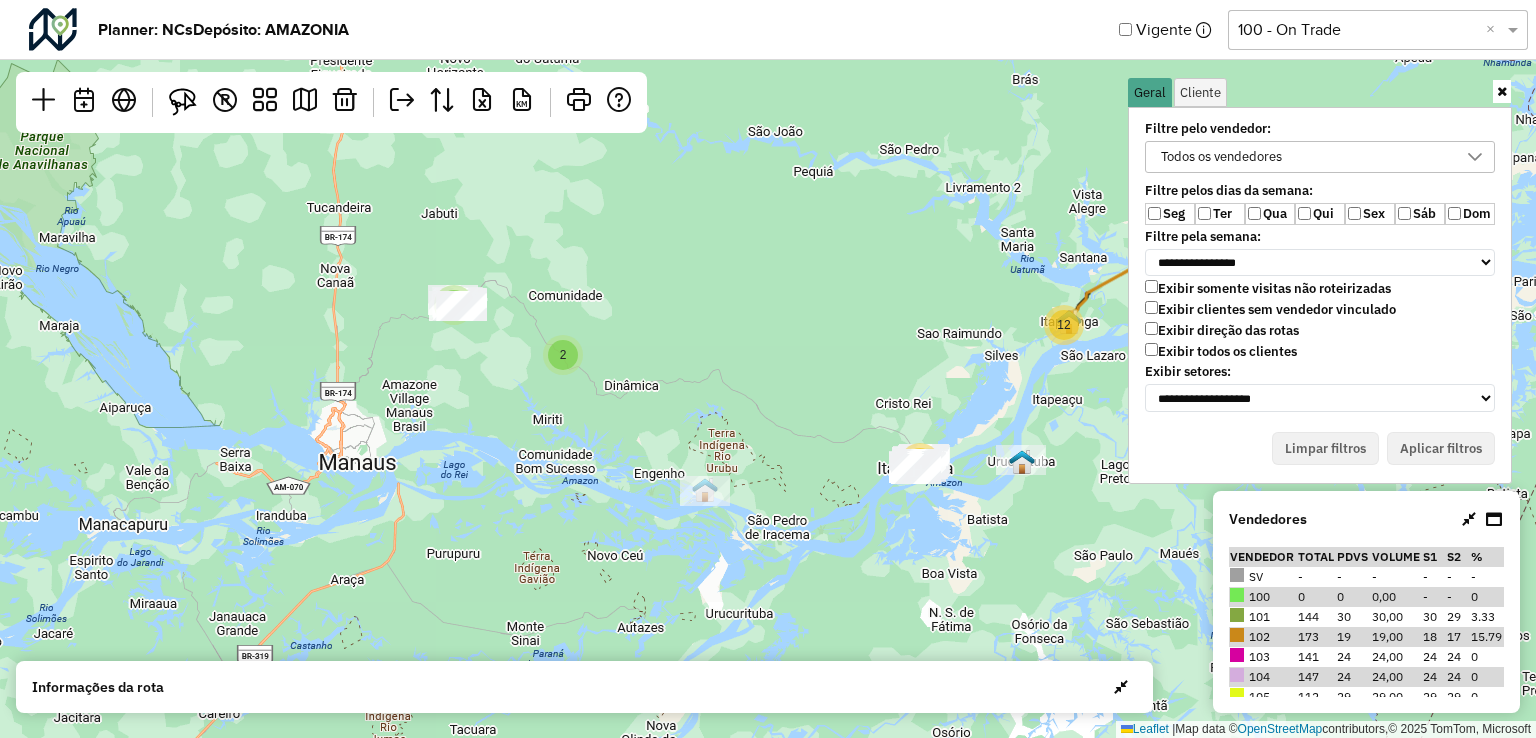 click on "Todos os vendedores" at bounding box center [1221, 157] 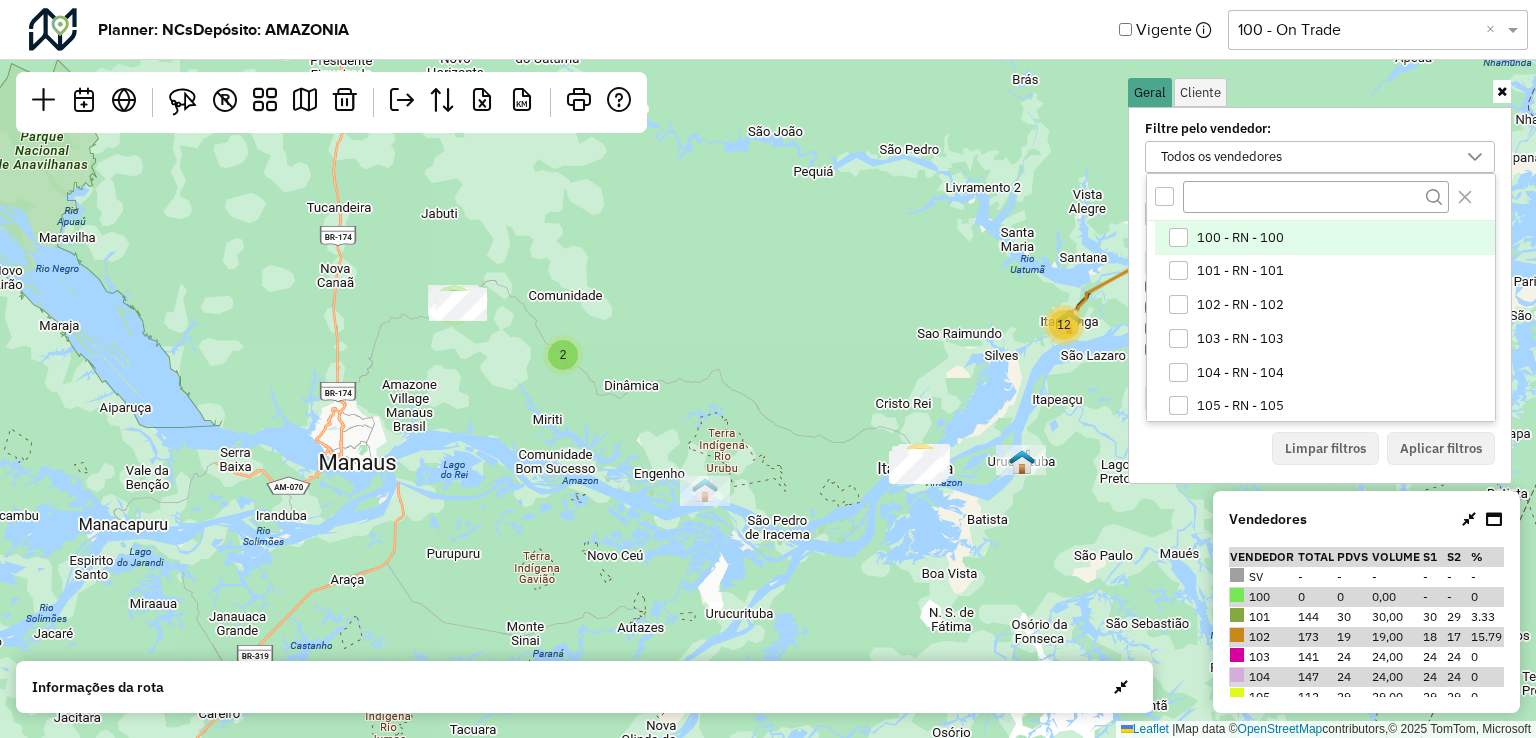 scroll, scrollTop: 10, scrollLeft: 73, axis: both 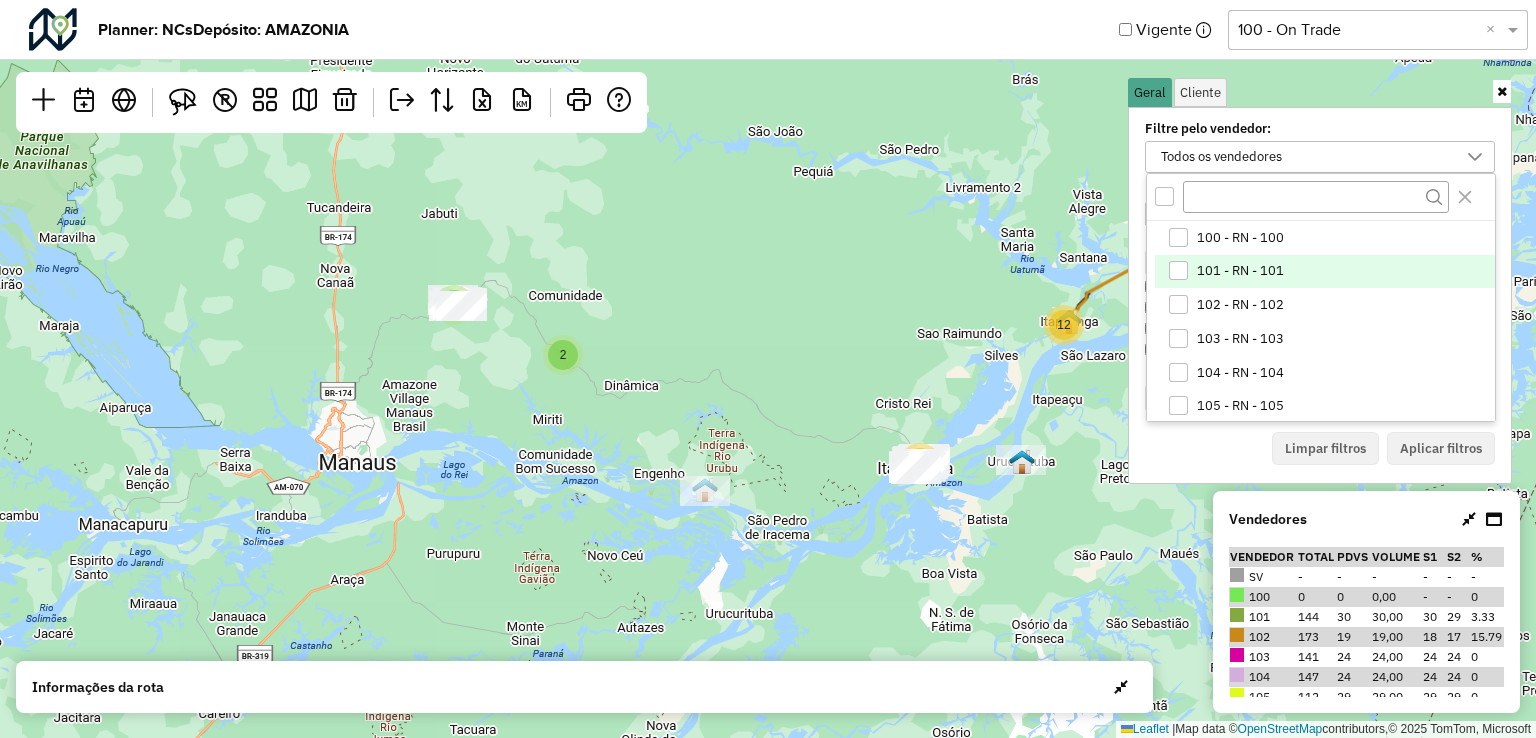 click at bounding box center (1178, 270) 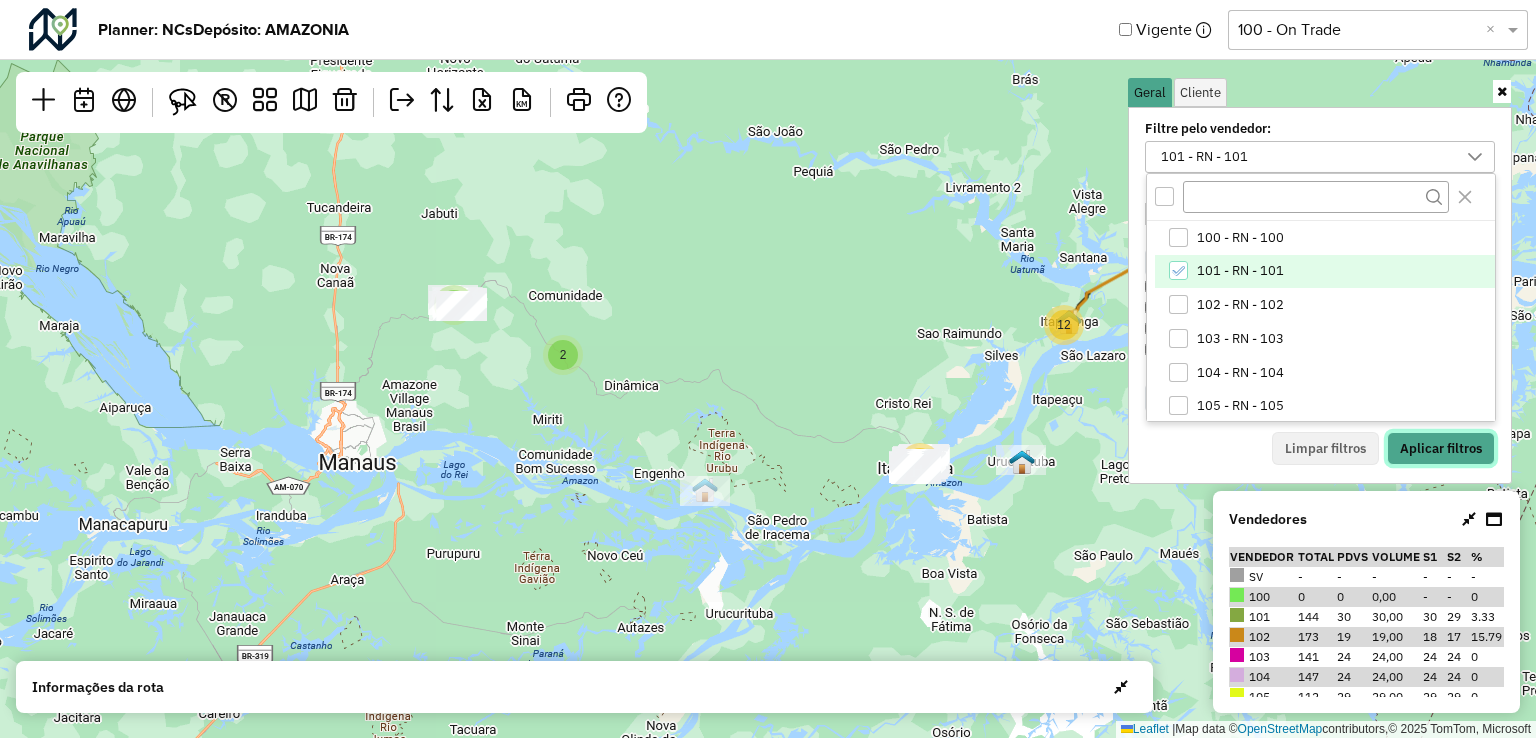 click on "Aplicar filtros" at bounding box center (1441, 449) 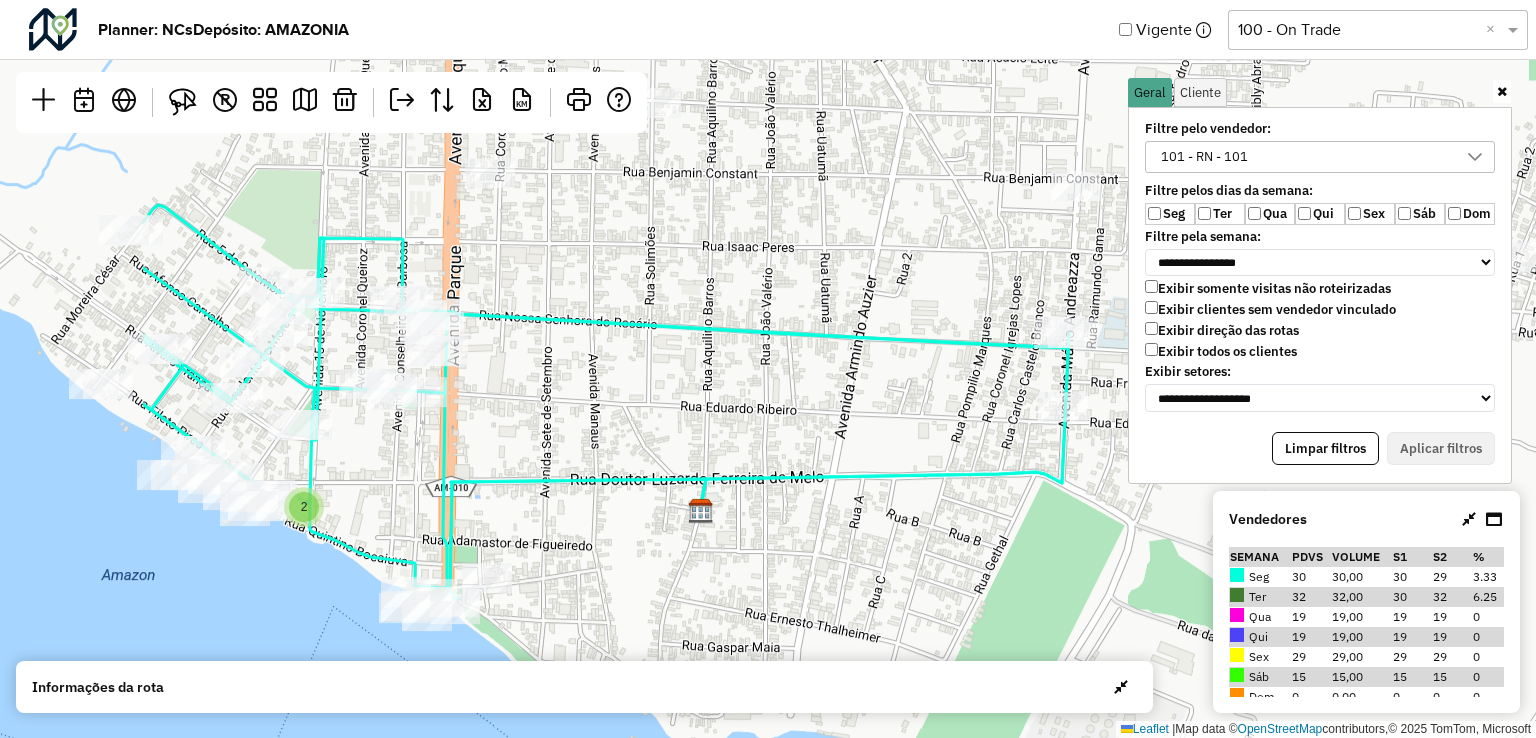 drag, startPoint x: 578, startPoint y: 246, endPoint x: 839, endPoint y: 423, distance: 315.35693 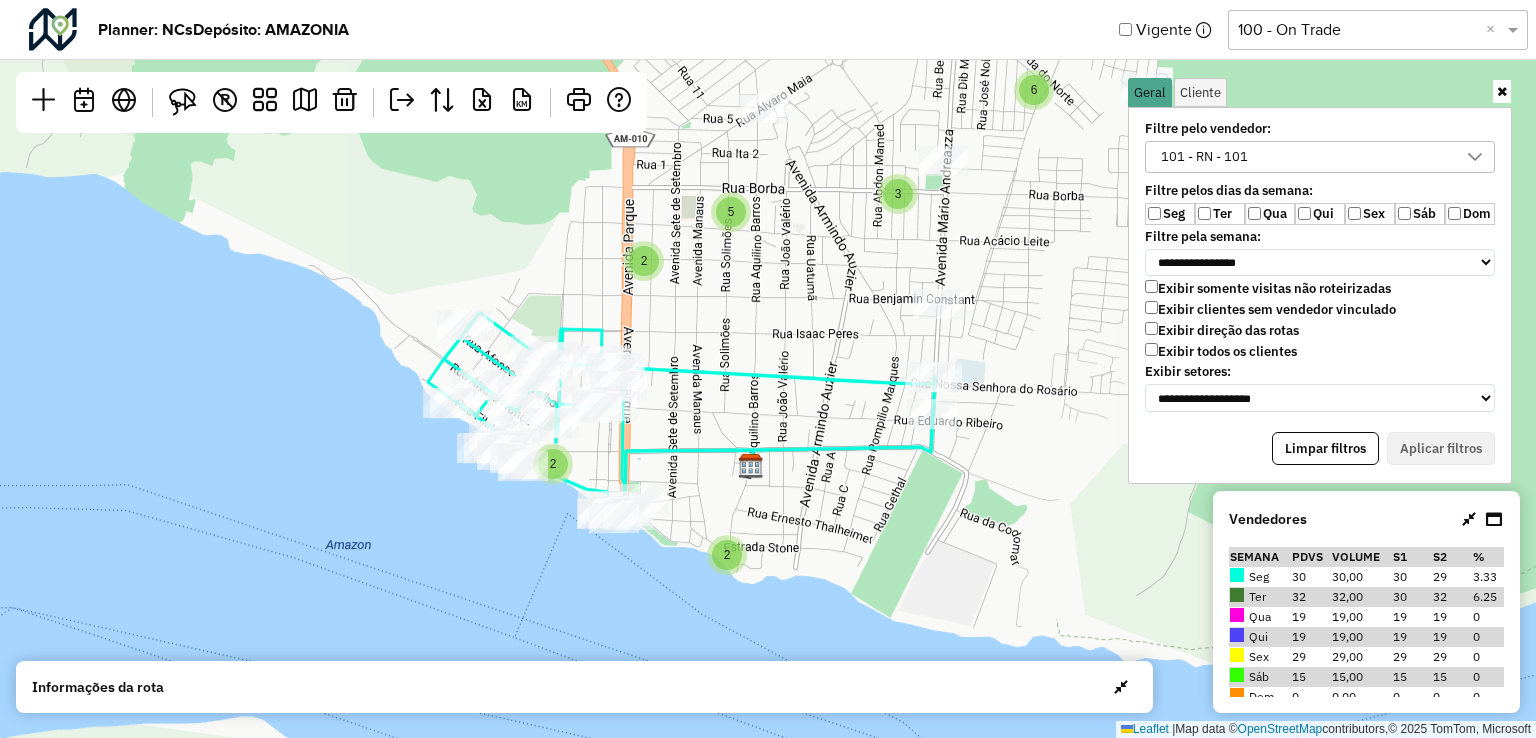 click on "Ter" at bounding box center (1220, 214) 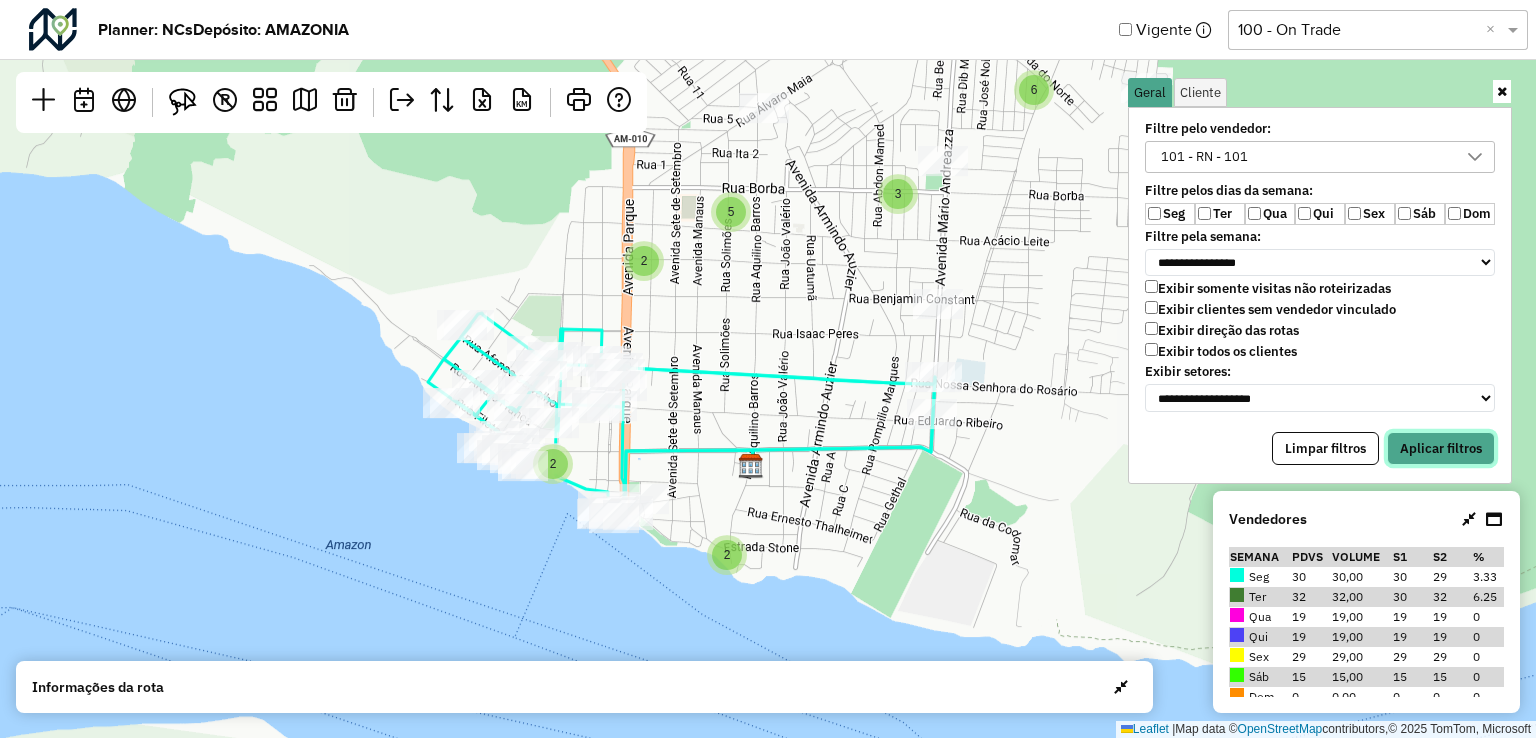 click on "Aplicar filtros" at bounding box center [1441, 449] 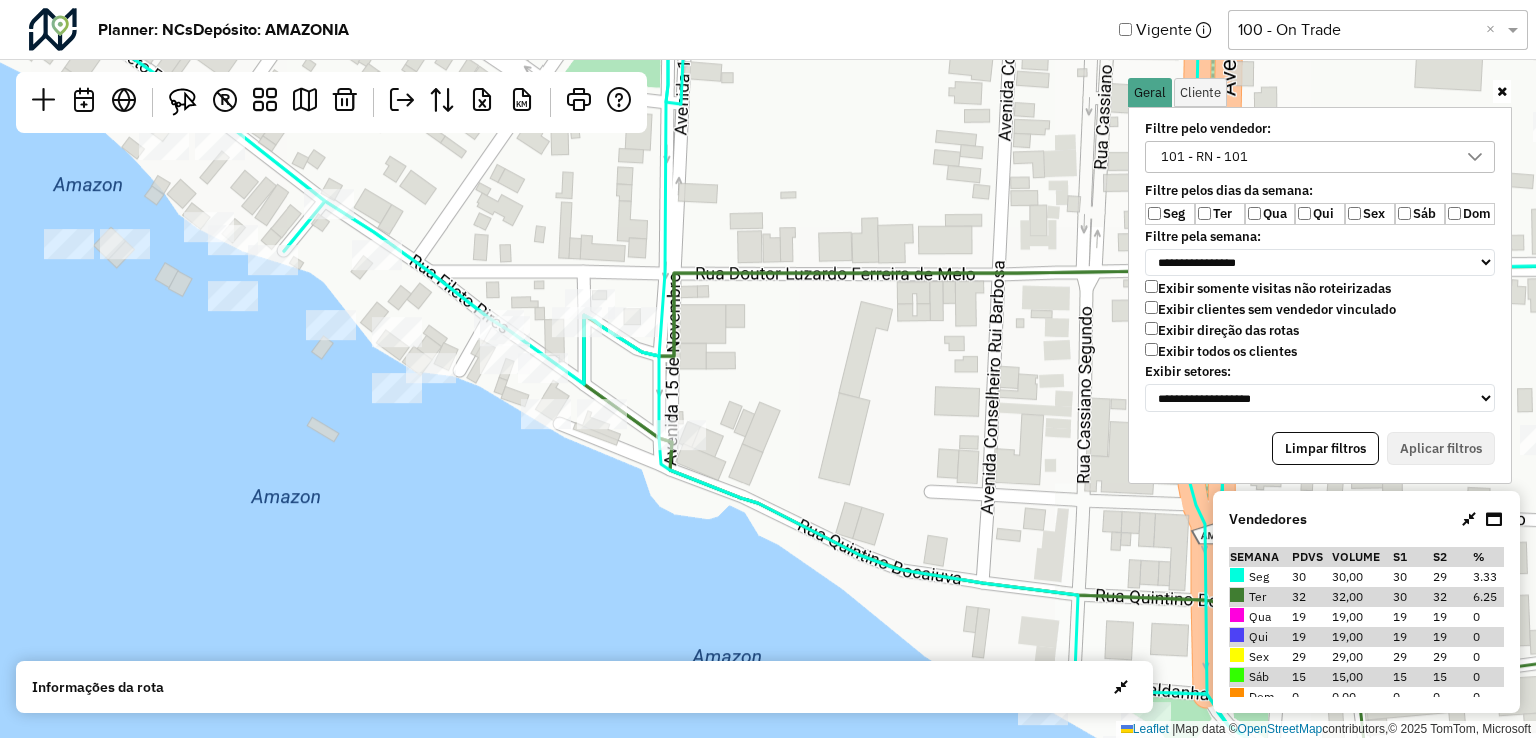 drag, startPoint x: 671, startPoint y: 286, endPoint x: 676, endPoint y: 349, distance: 63.1981 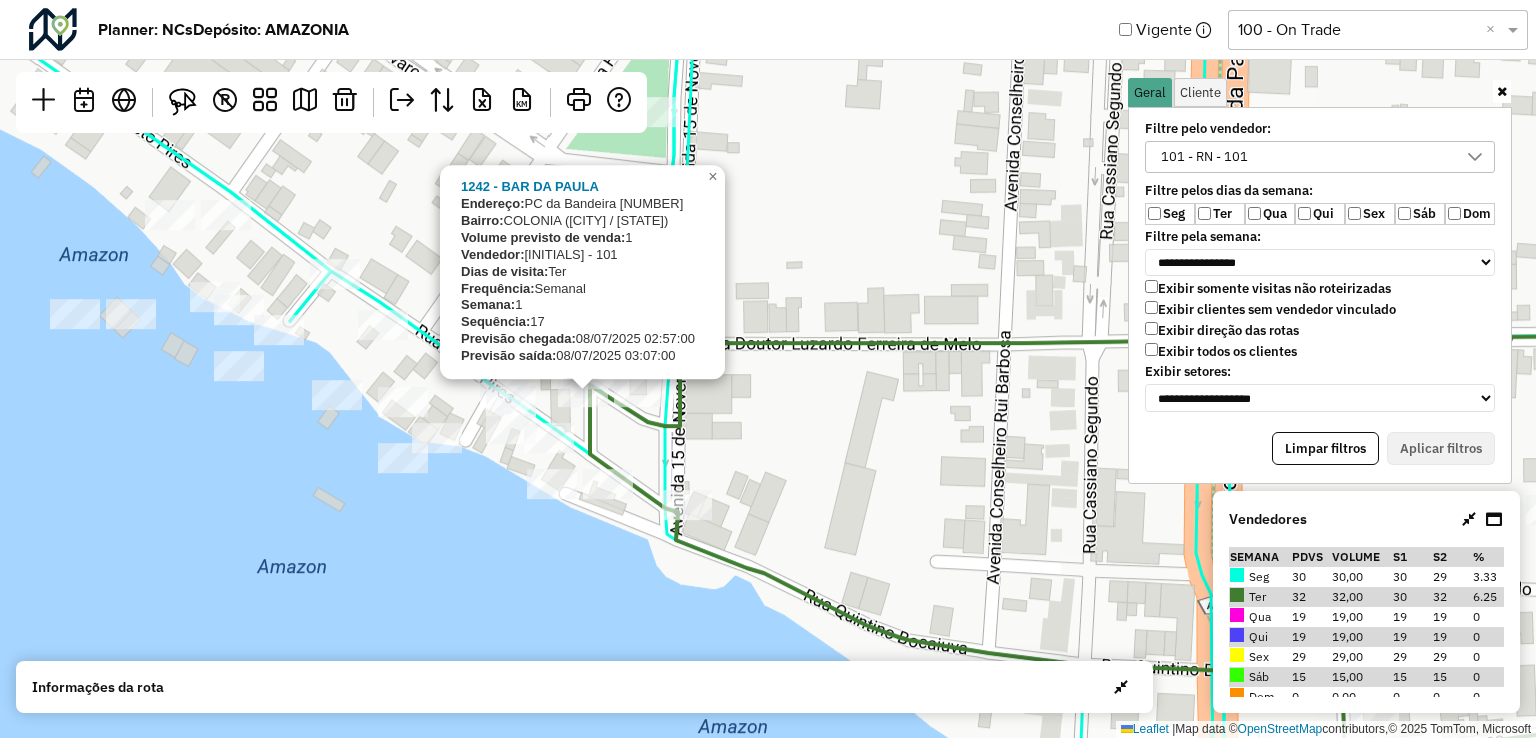 drag, startPoint x: 767, startPoint y: 187, endPoint x: 773, endPoint y: 257, distance: 70.256676 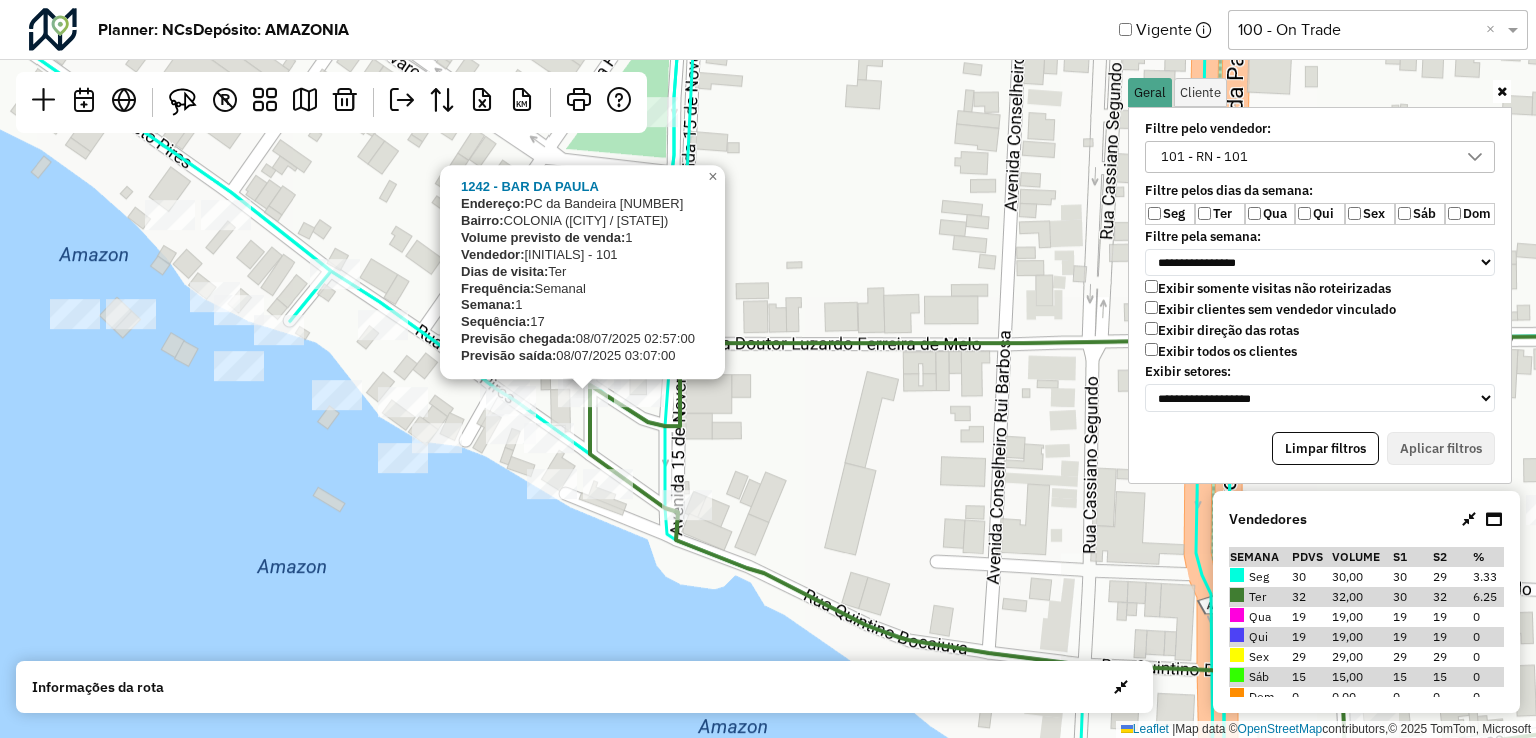 click on "1242 - BAR DA PAULA
Endereço:   PC da Bandeira [NUMBER]
Bairro:  COLONIA ([CITY] / [STATE])
Volume previsto de venda:  1
Vendedor:  [INITIALS] - 101
Dias de visita:  Ter
Frequência:  Semanal
Semana:  1
Sequência:  17
Previsão chegada:  08/07/2025 02:57:00
Previsão saída:  08/07/2025 03:07:00
×  Leaflet   |  Map data ©  OpenStreetMap  contributors,© 2025 TomTom, Microsoft" 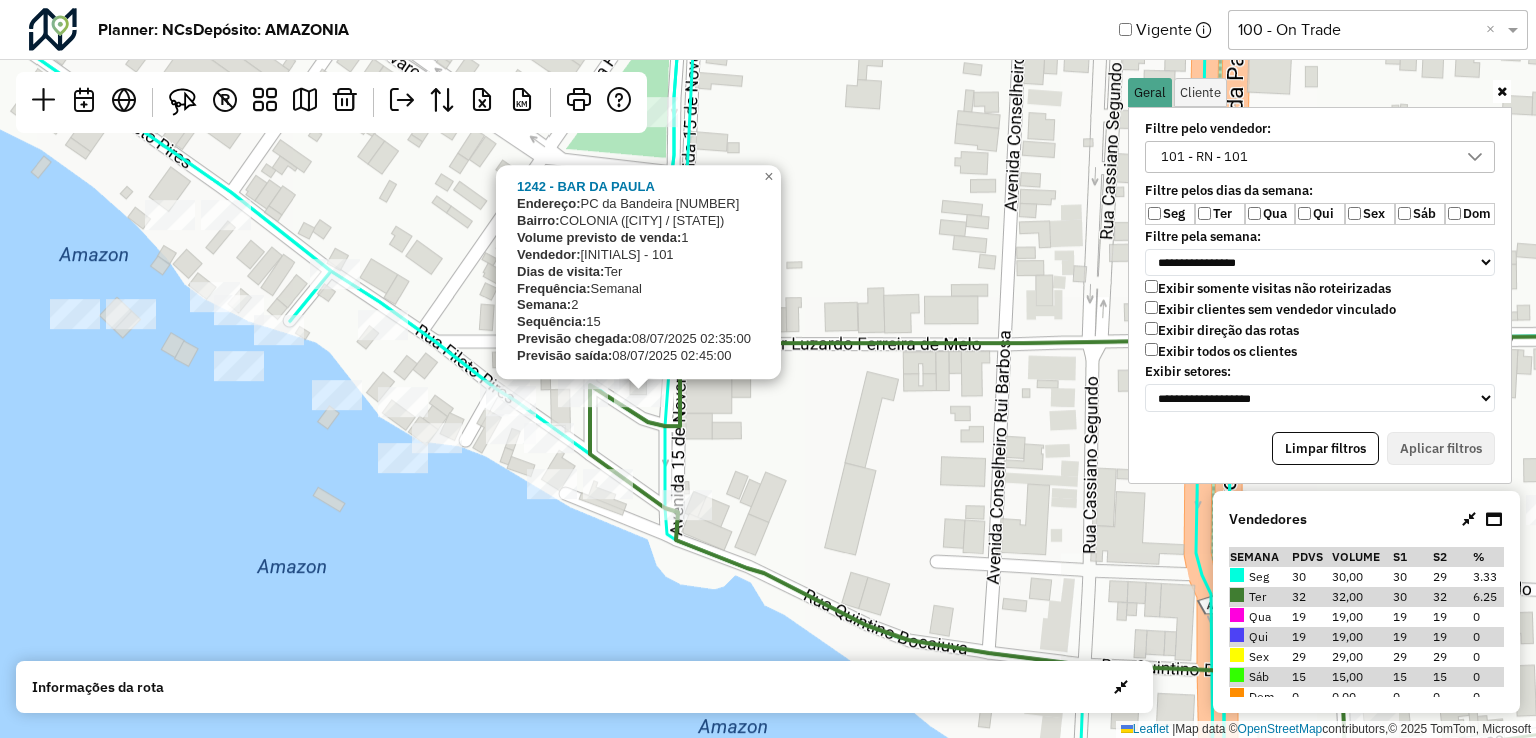 drag, startPoint x: 998, startPoint y: 250, endPoint x: 749, endPoint y: 398, distance: 289.6636 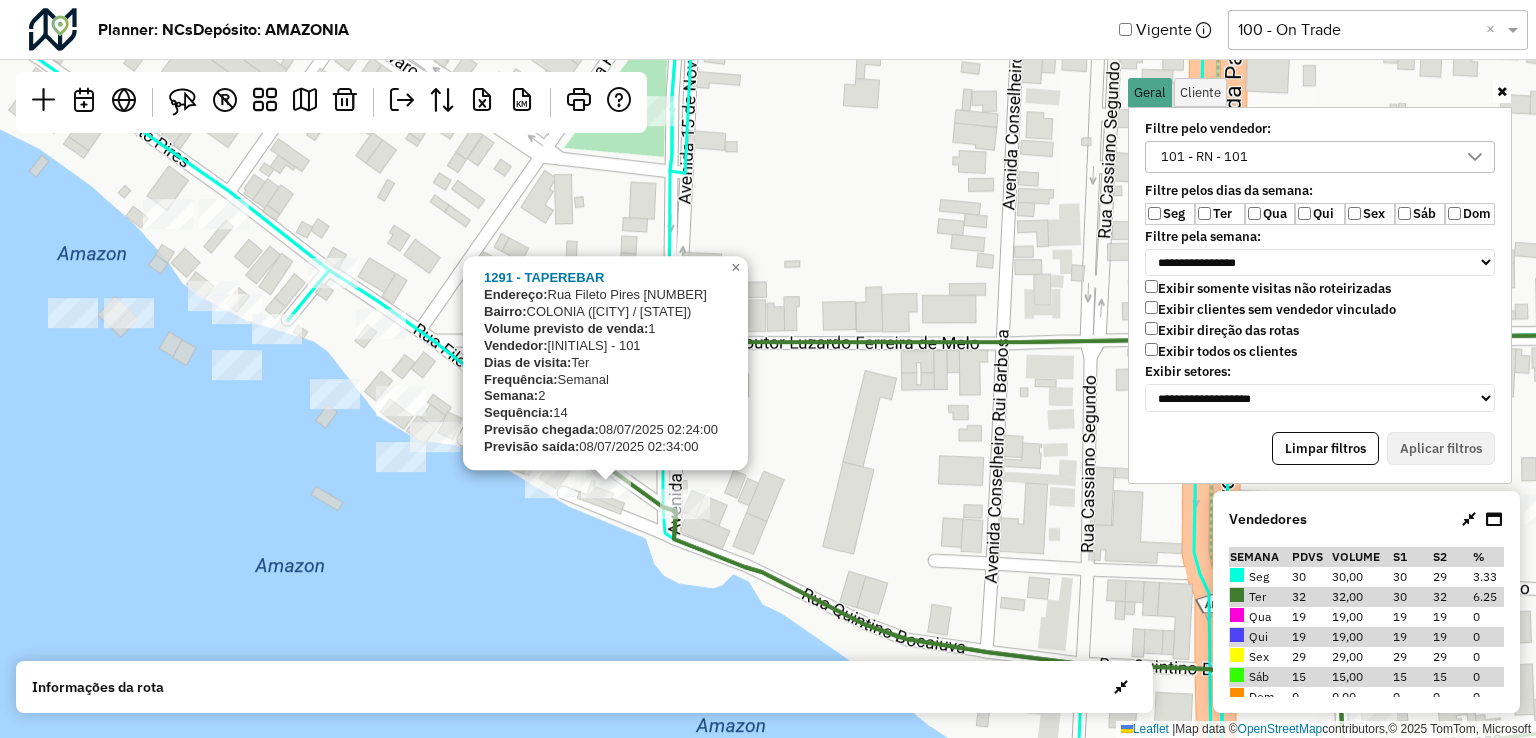click on "1291 - TAPEREBAR
Endereço:   Rua Fileto Pires [NUMBER]
Bairro:  COLONIA ([CITY] / [STATE])
Volume previsto de venda:  1
Vendedor:  [INITIALS] - 101
Dias de visita:  Ter
Frequência:  Semanal
Semana:  2
Sequência:  14
Previsão chegada:  08/07/2025 02:24:00
Previsão saída:  08/07/2025 02:34:00
×  Leaflet   |  Map data ©  OpenStreetMap  contributors,© 2025 TomTom, Microsoft" 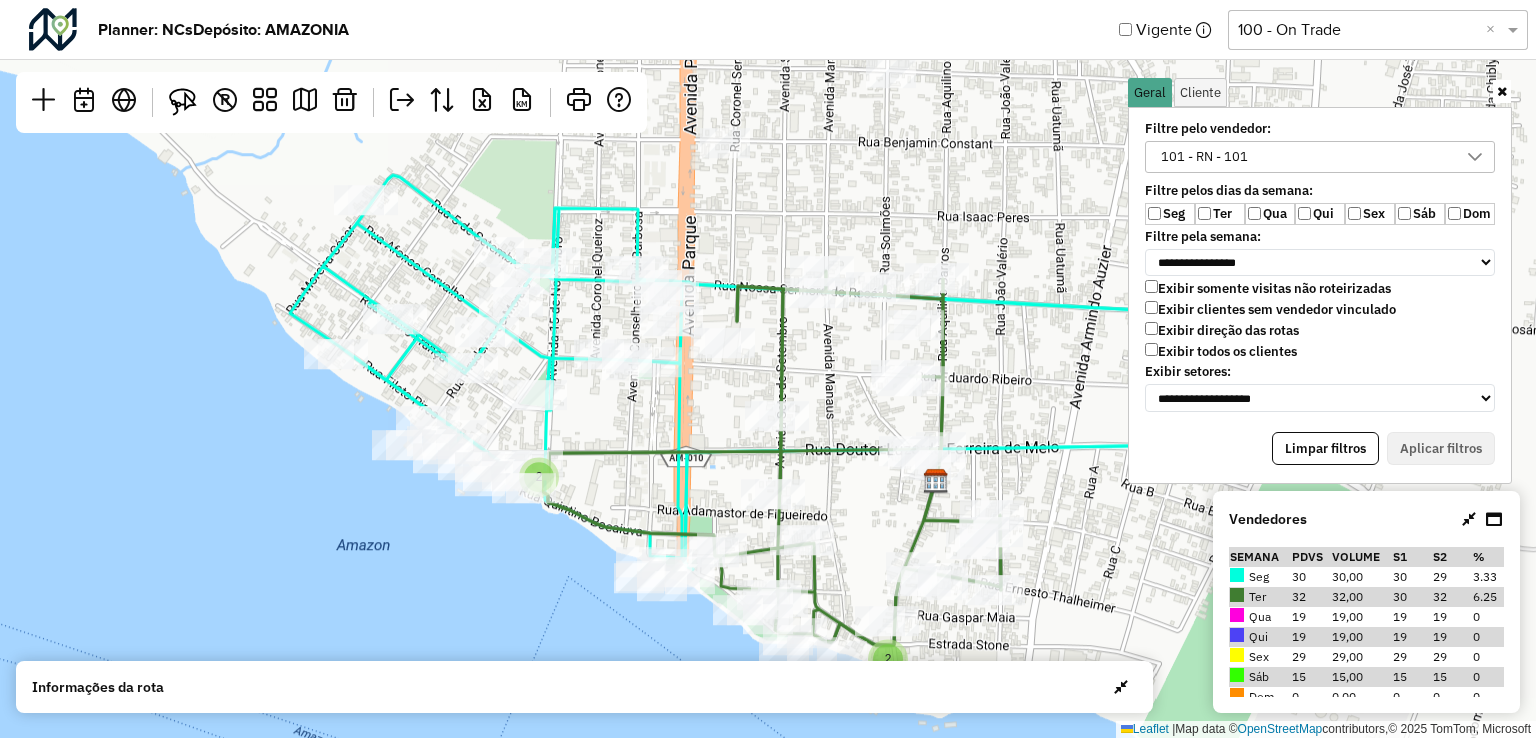 drag, startPoint x: 880, startPoint y: 285, endPoint x: 646, endPoint y: 396, distance: 258.99228 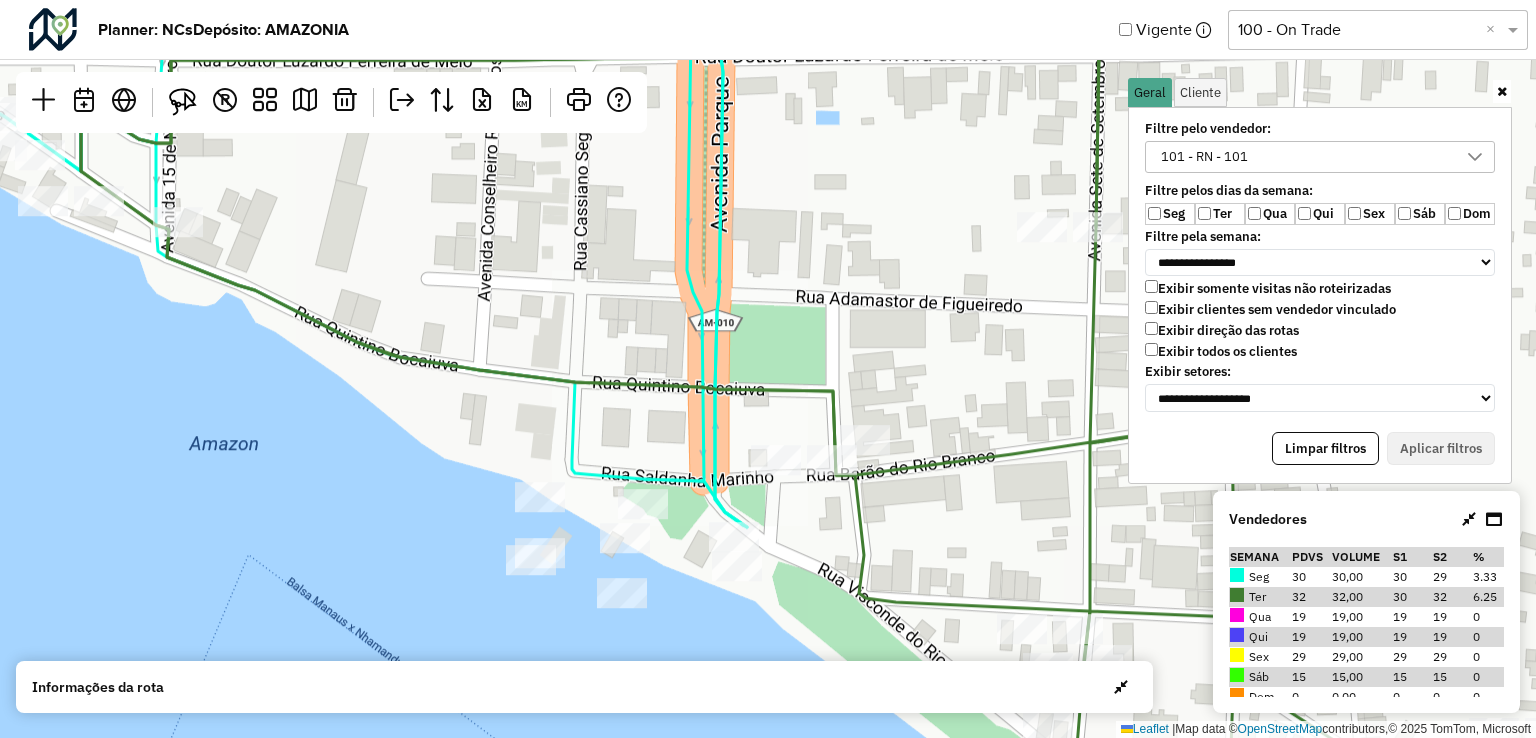 drag, startPoint x: 762, startPoint y: 535, endPoint x: 732, endPoint y: 426, distance: 113.053085 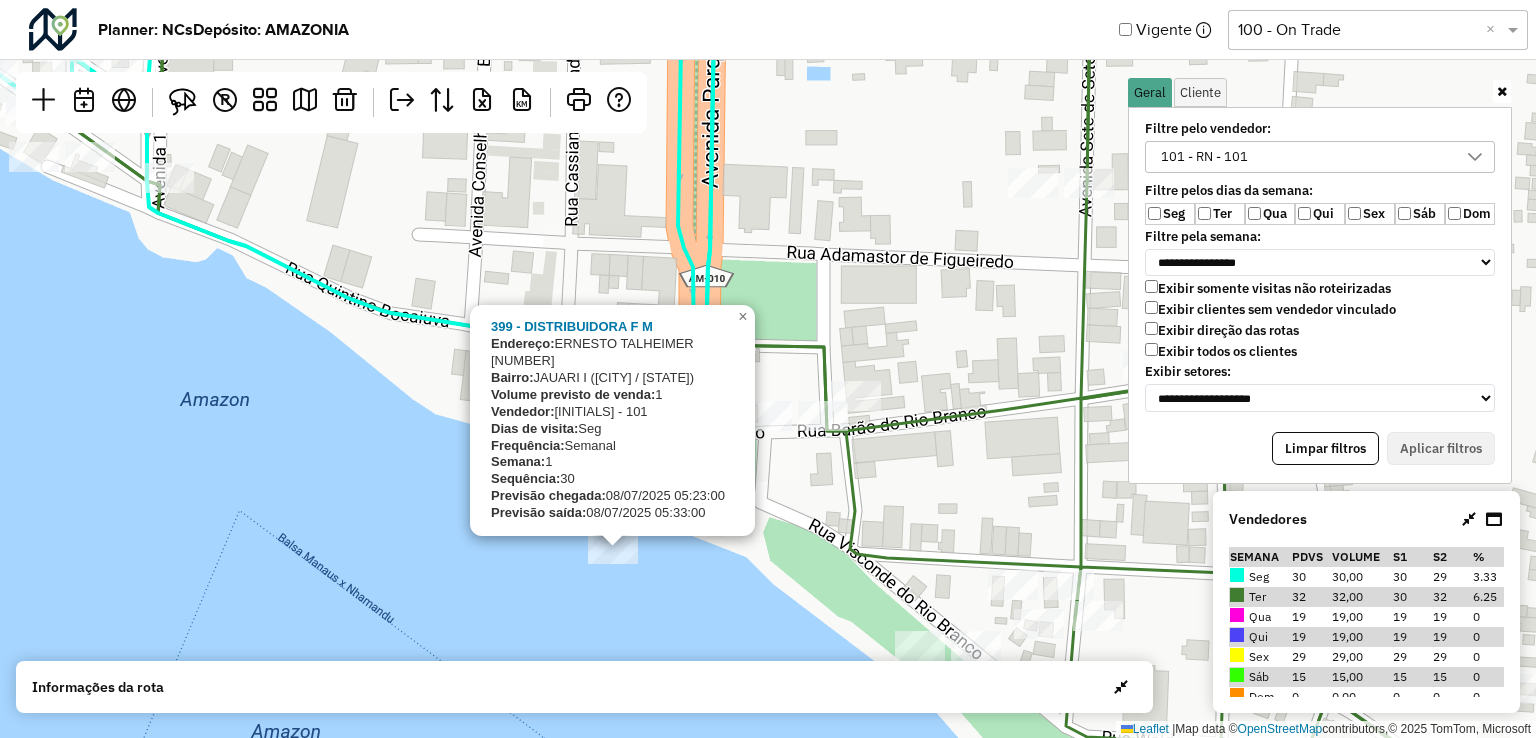 click on "399 - DISTRIBUIDORA F M
Endereço:   ERNESTO TALHEIMER [NUMBER]
Bairro:  JAUARI I ([CITY] / [STATE])
Volume previsto de venda:  1
Vendedor:  [INITIALS] - 101
Dias de visita:  Seg
Frequência:  Semanal
Semana:  1
Sequência:  30
Previsão chegada:  08/07/2025 05:23:00
Previsão saída:  08/07/2025 05:33:00
×  Leaflet   |  Map data ©  OpenStreetMap  contributors,© 2025 TomTom, Microsoft" 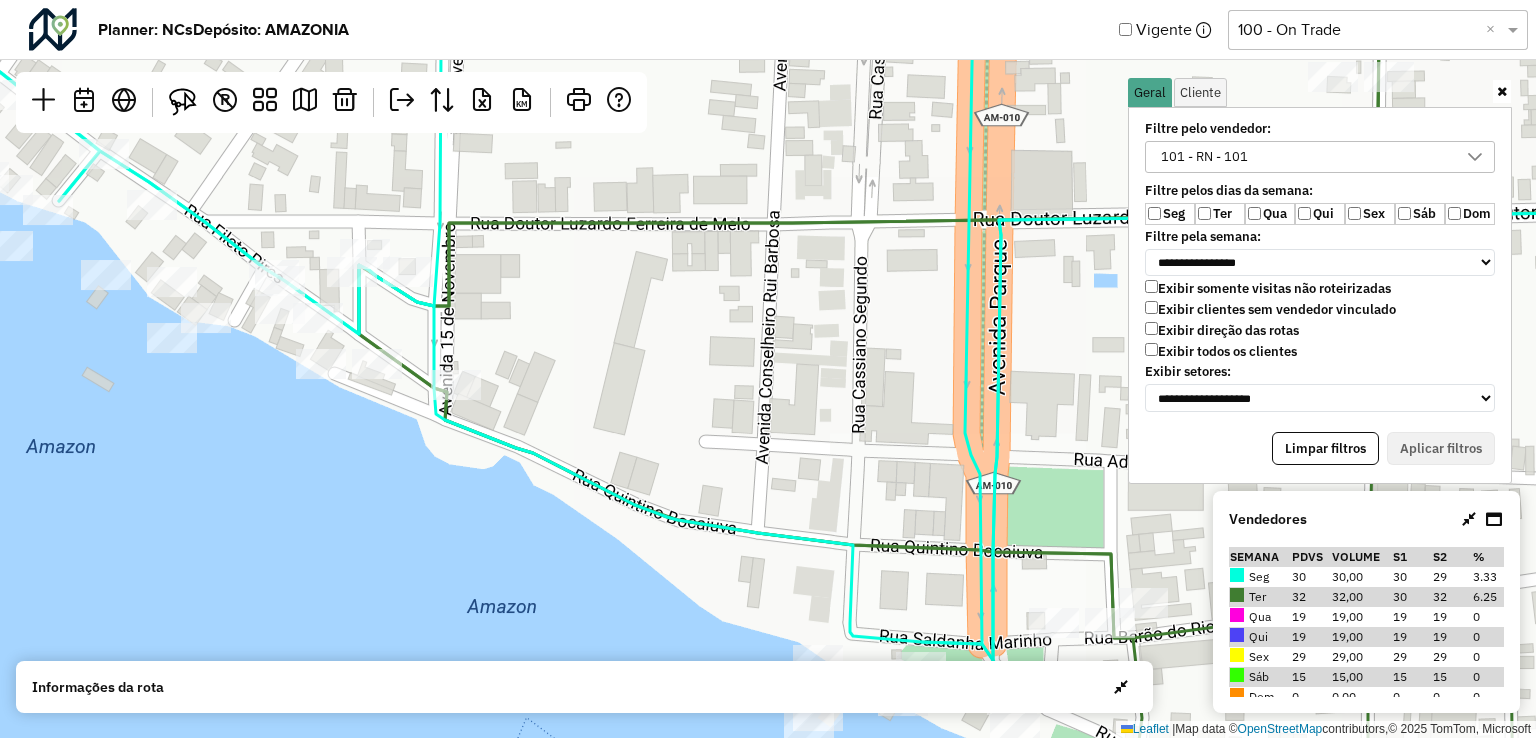 drag, startPoint x: 501, startPoint y: 347, endPoint x: 612, endPoint y: 401, distance: 123.43824 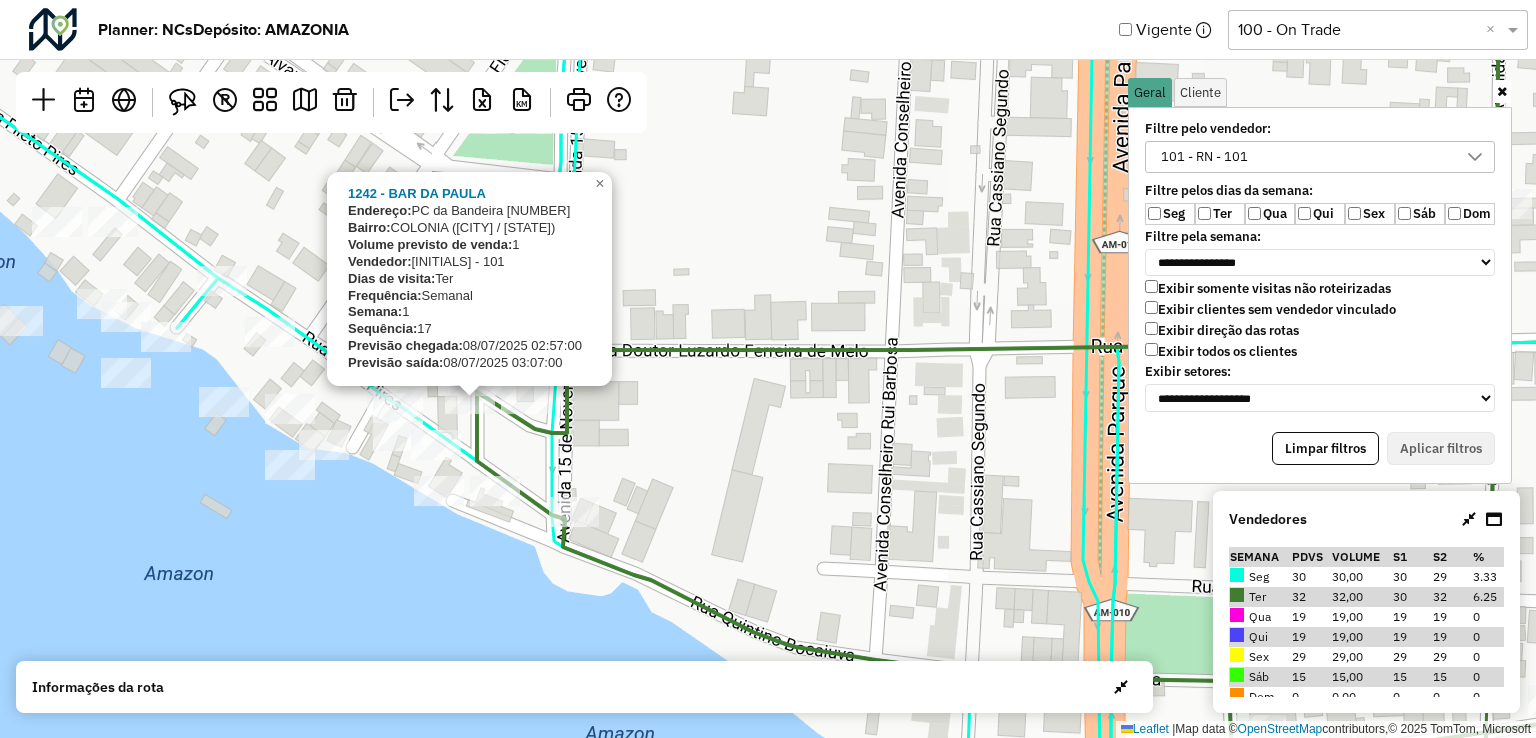 drag, startPoint x: 664, startPoint y: 184, endPoint x: 670, endPoint y: 253, distance: 69.260376 